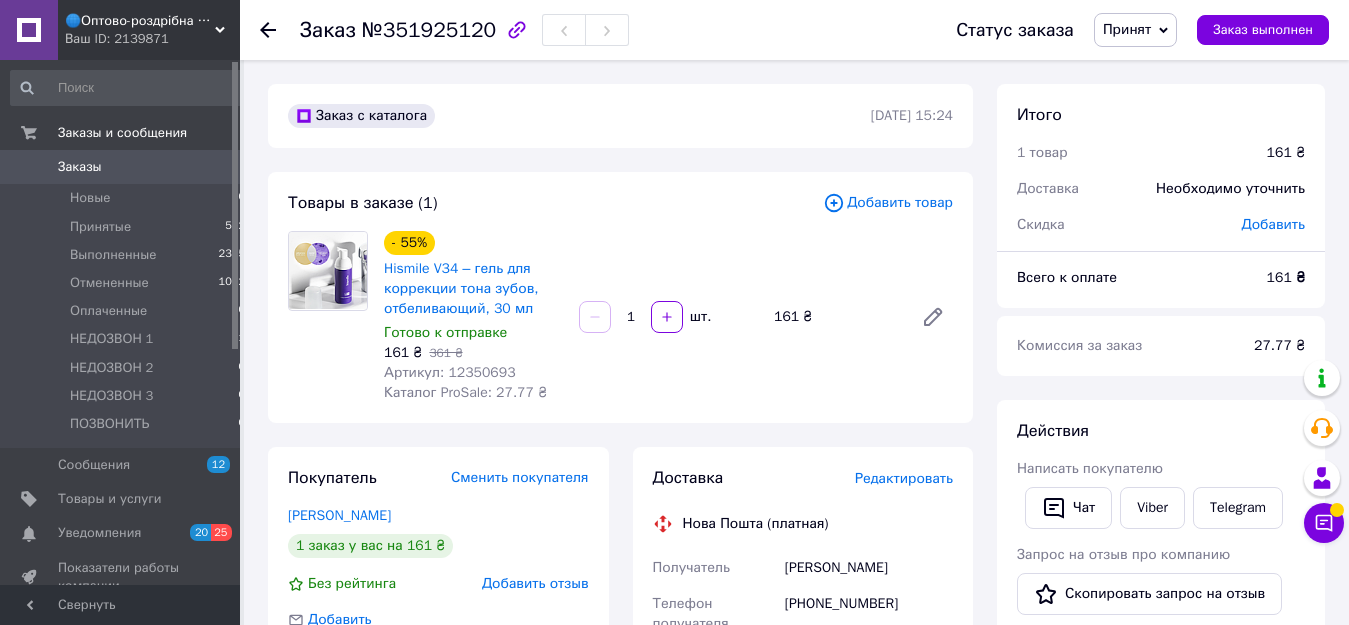 scroll, scrollTop: 0, scrollLeft: 0, axis: both 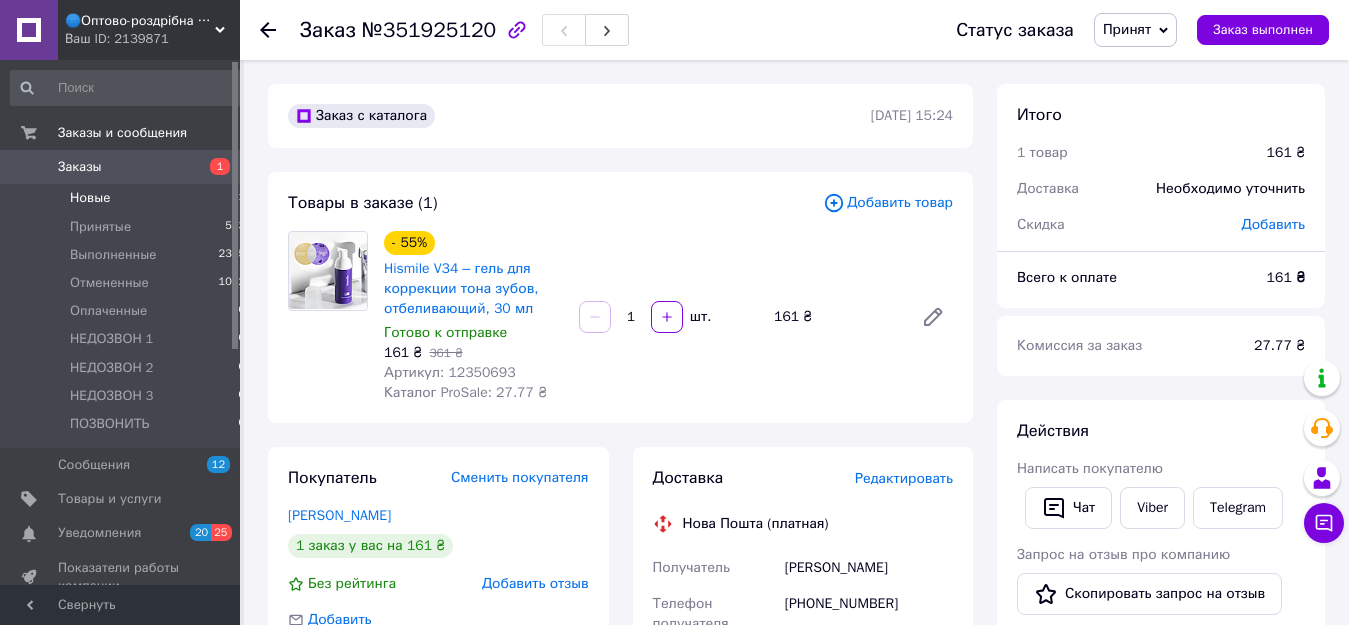 click on "Новые 1" at bounding box center [128, 198] 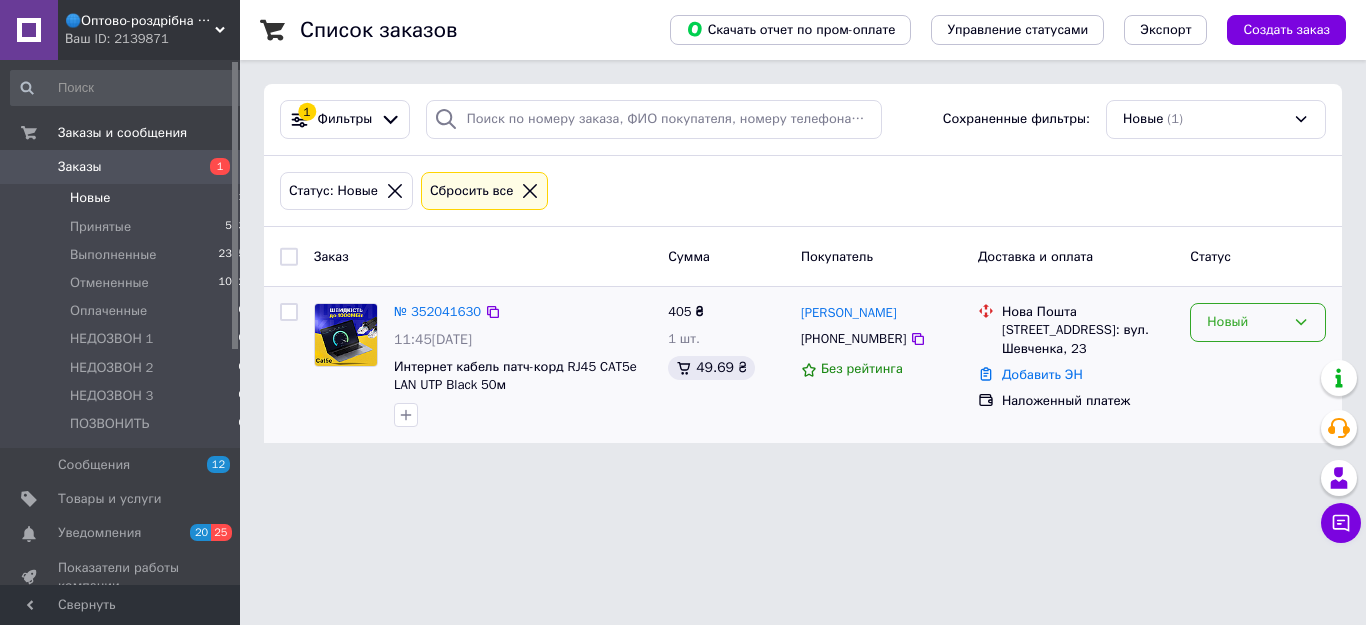 click on "Новый" at bounding box center (1258, 322) 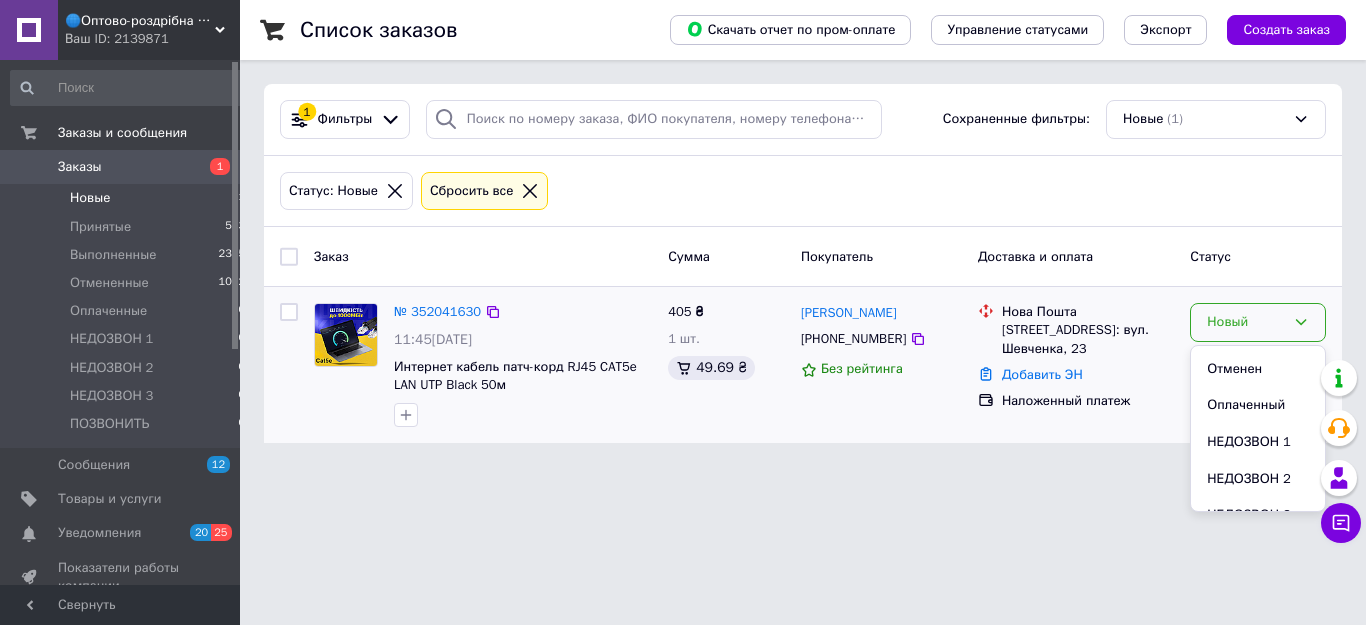 scroll, scrollTop: 127, scrollLeft: 0, axis: vertical 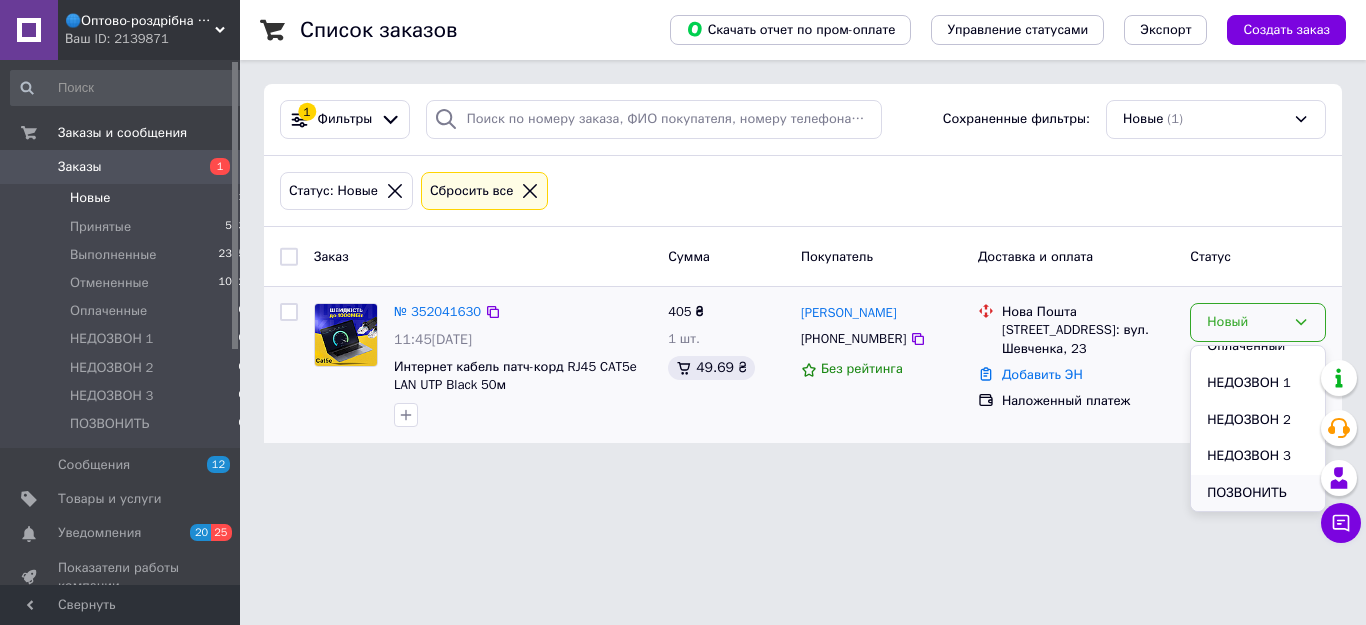 click on "ПОЗВОНИТЬ" at bounding box center (1258, 493) 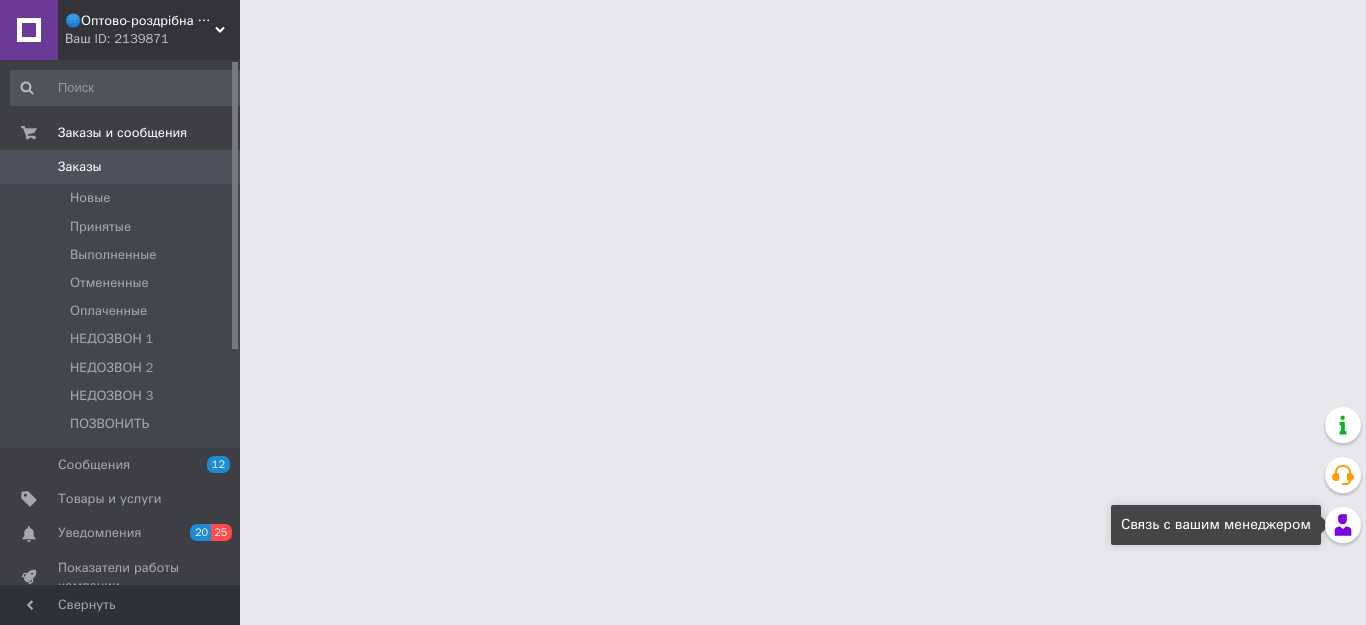 scroll, scrollTop: 0, scrollLeft: 0, axis: both 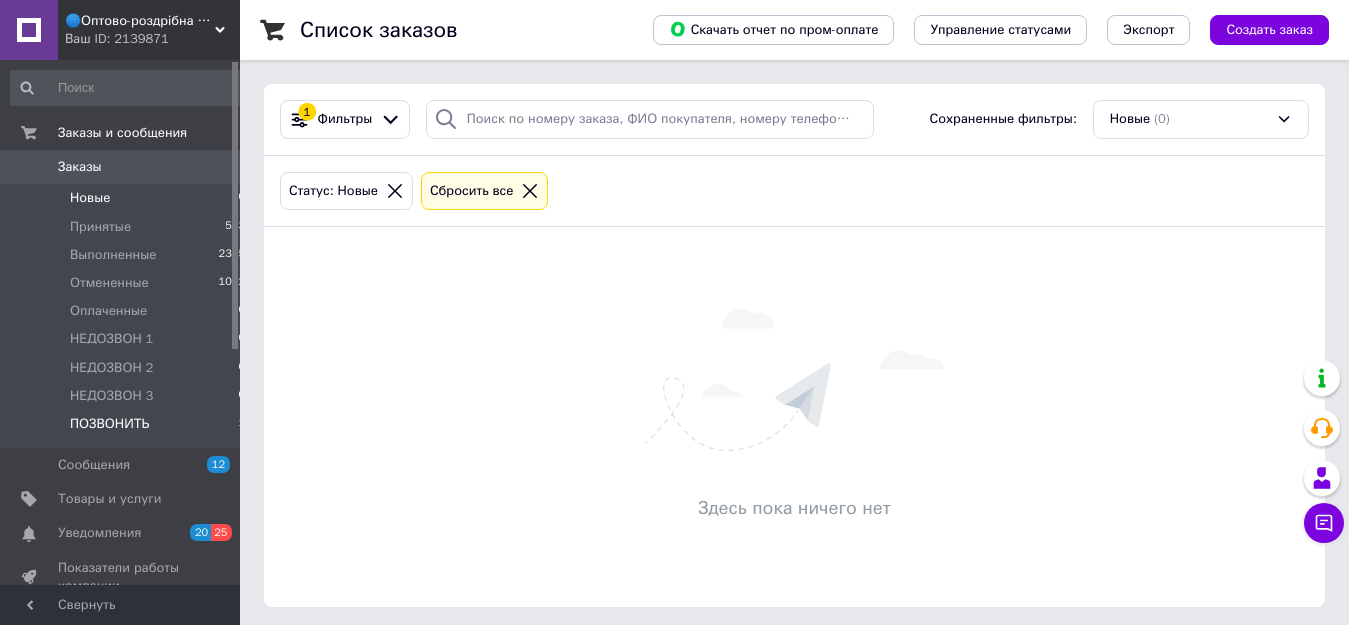 click on "ПОЗВОНИТЬ 1" at bounding box center [128, 429] 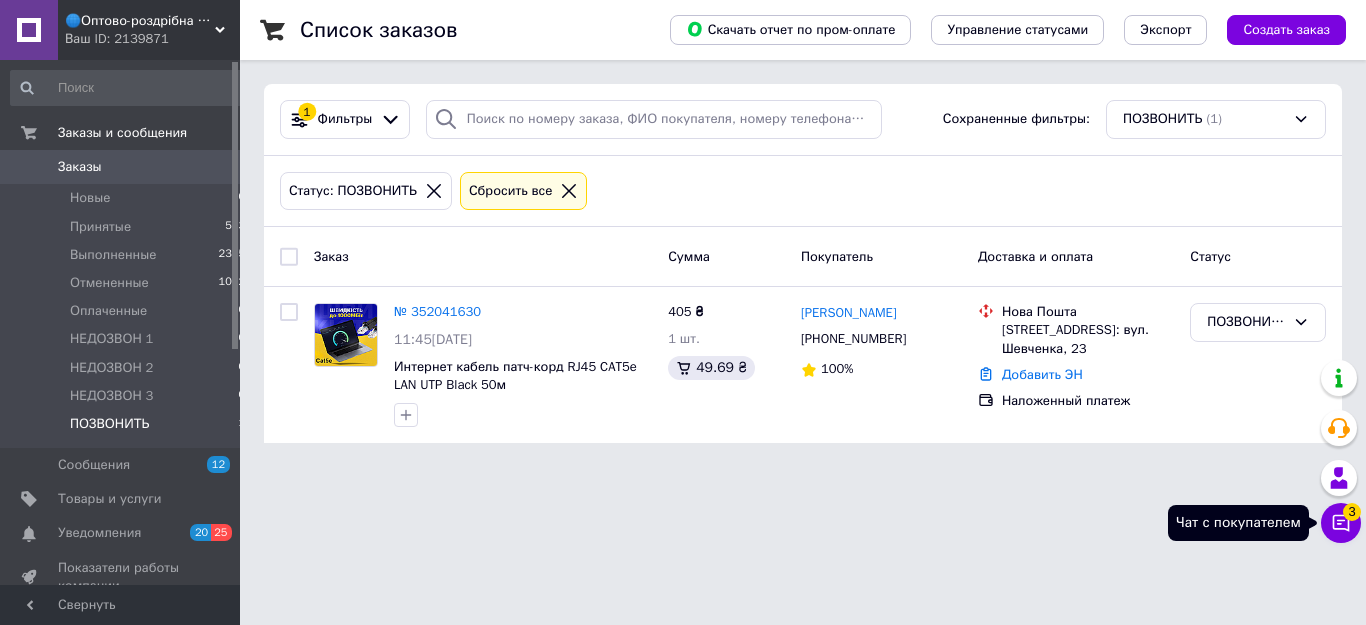 click 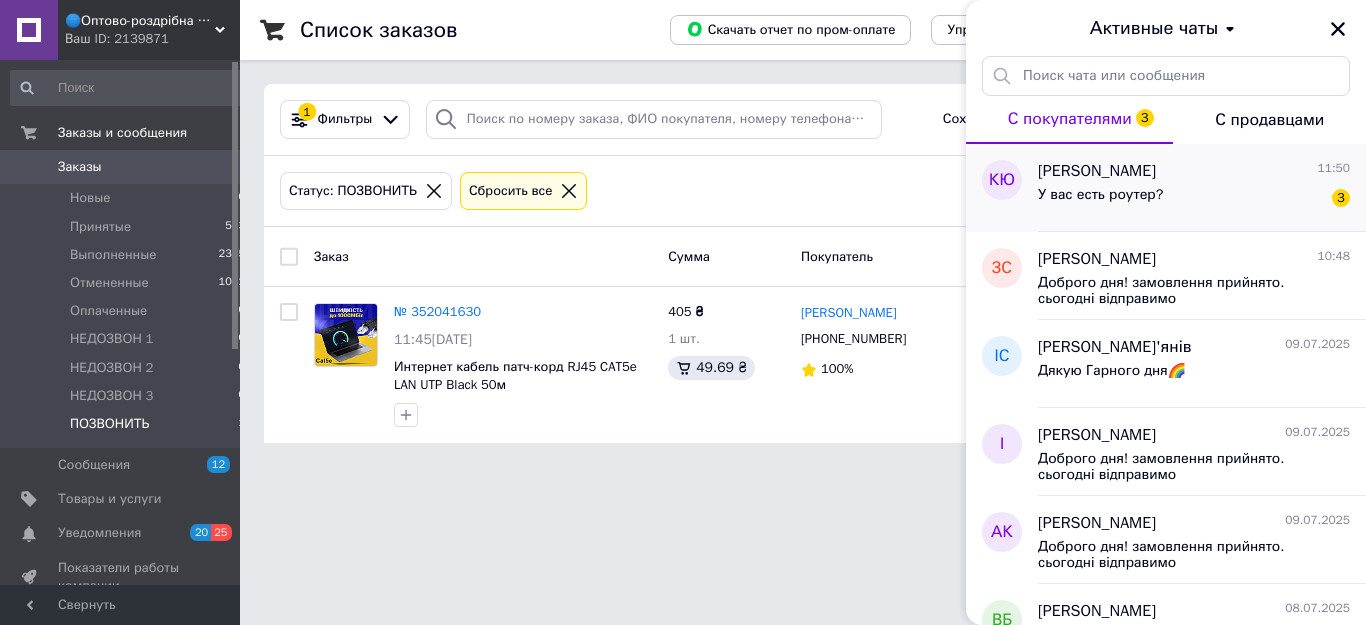 click on "У вас есть роутер? 3" at bounding box center (1194, 199) 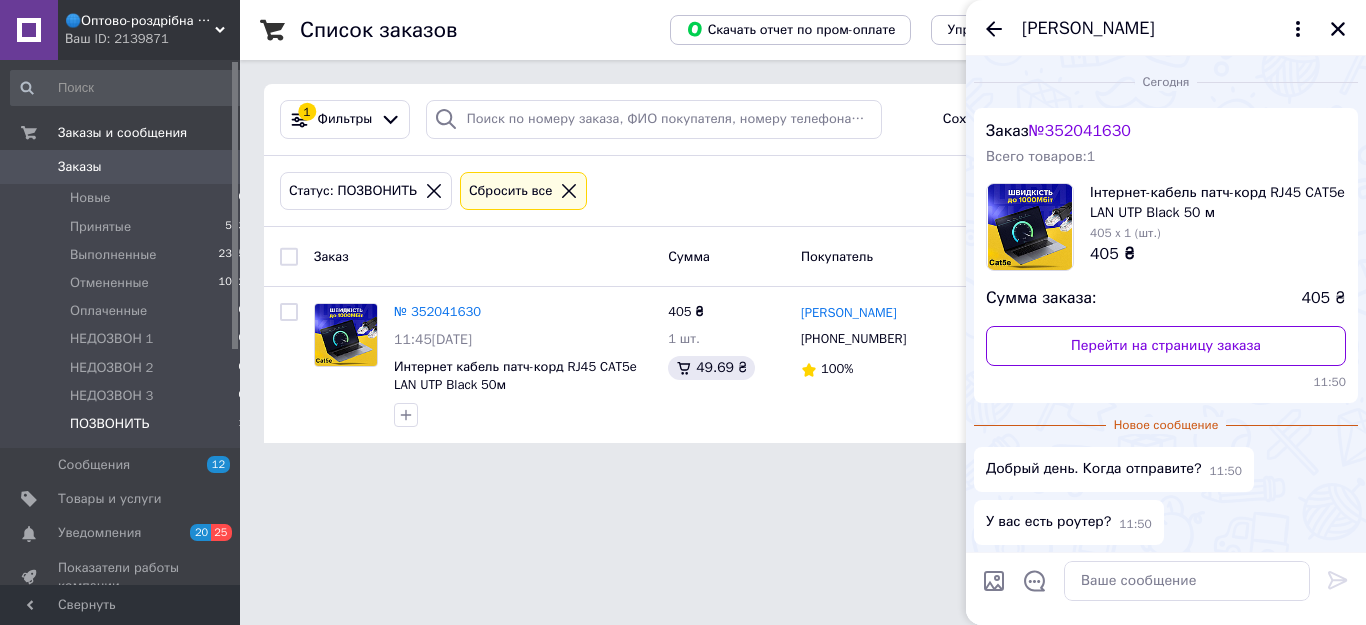 scroll, scrollTop: 74, scrollLeft: 0, axis: vertical 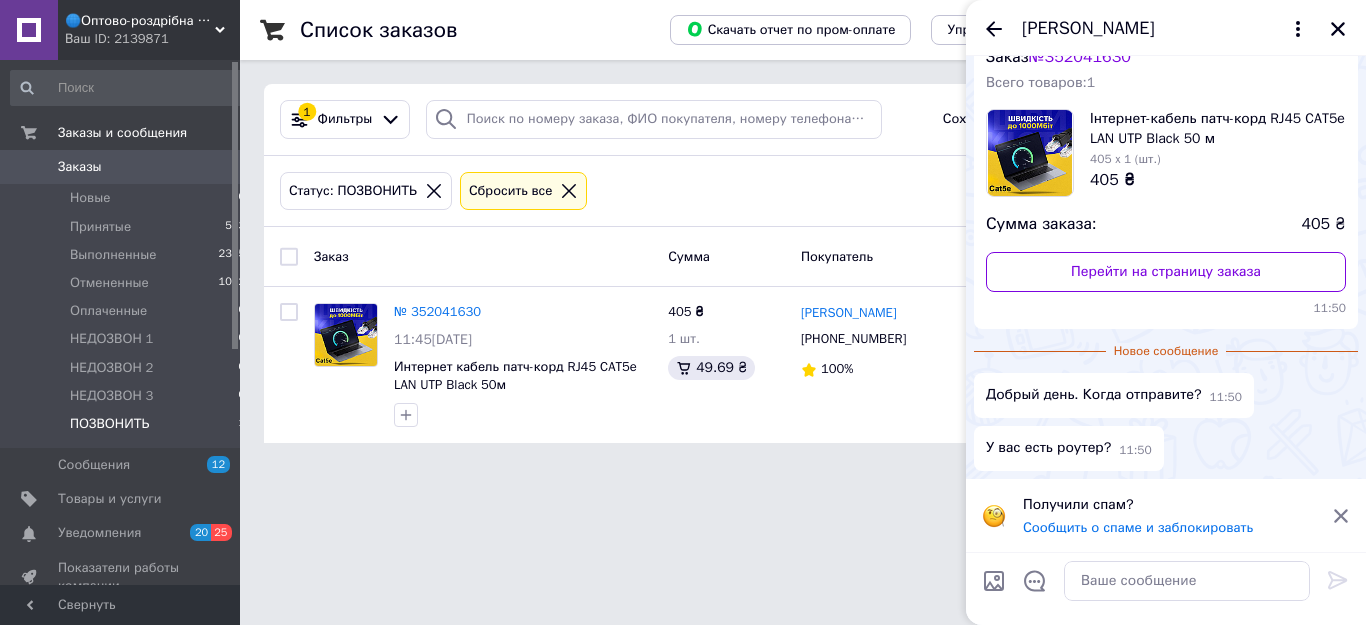 click 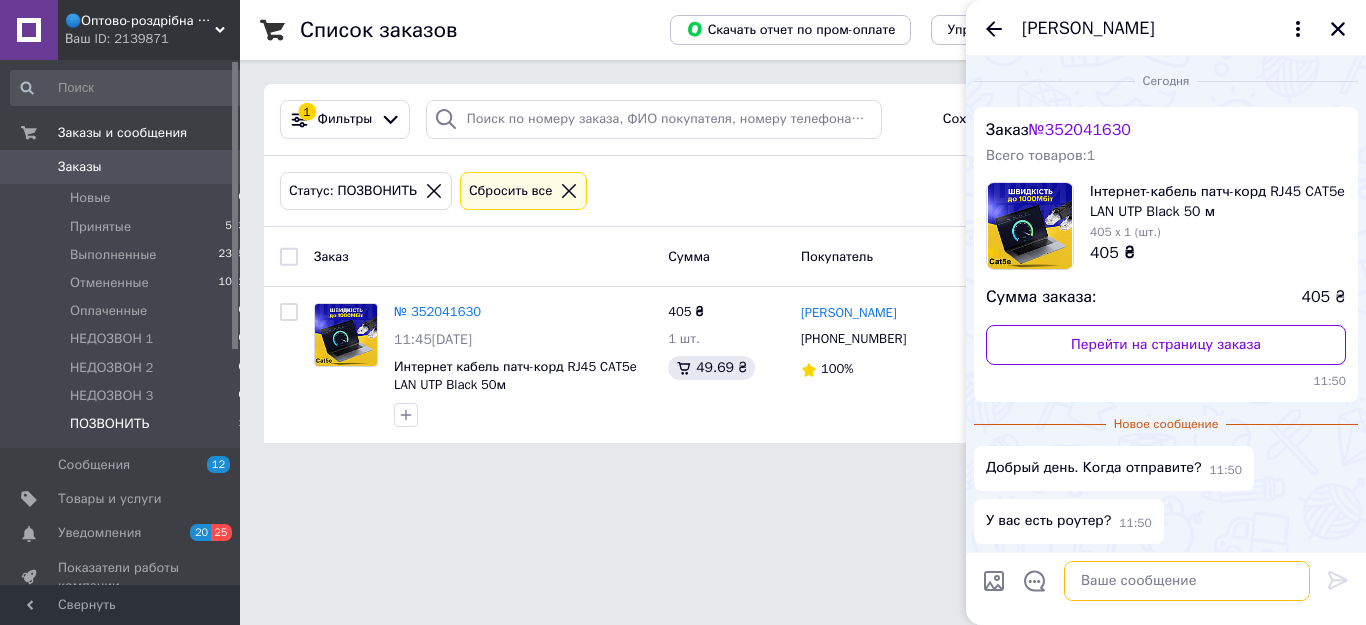 click at bounding box center [1187, 581] 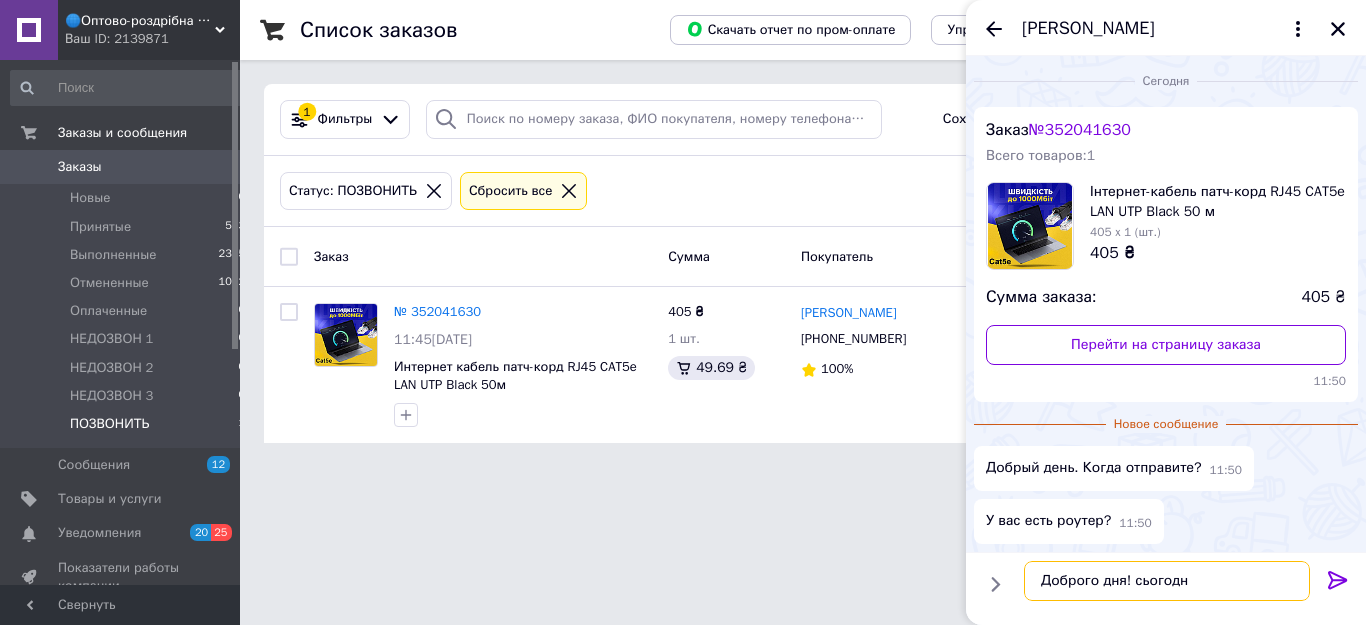 type on "Доброго дня! сьогодні" 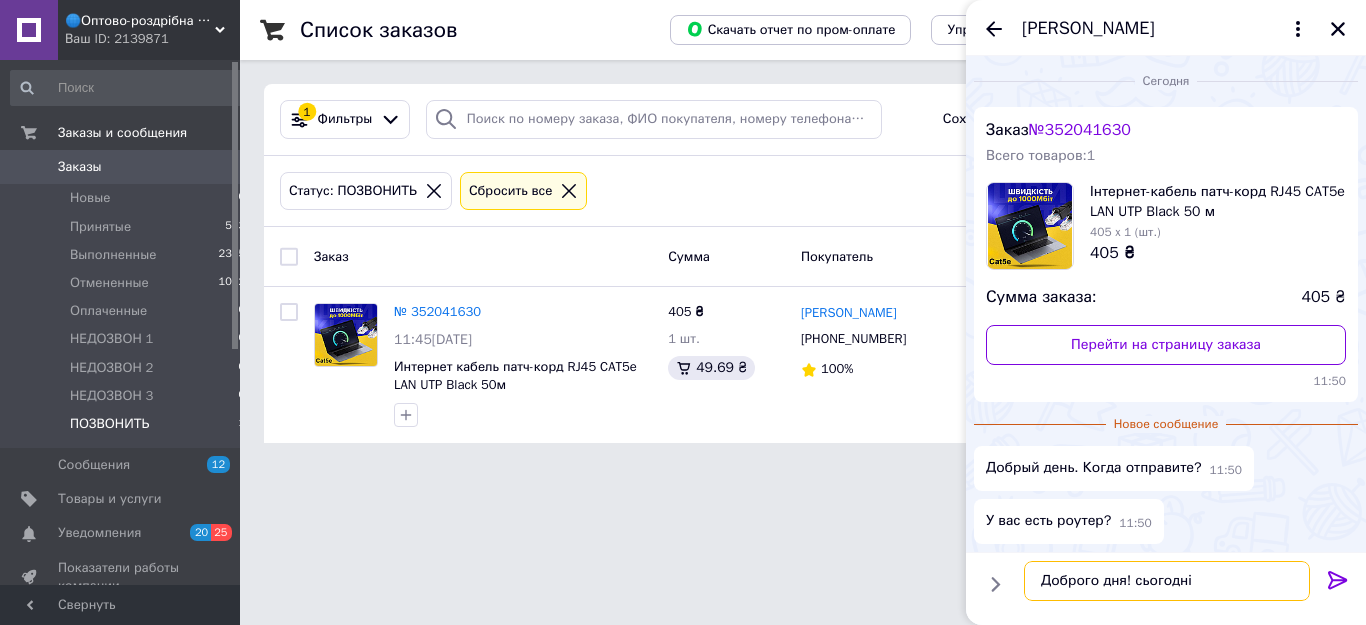 type 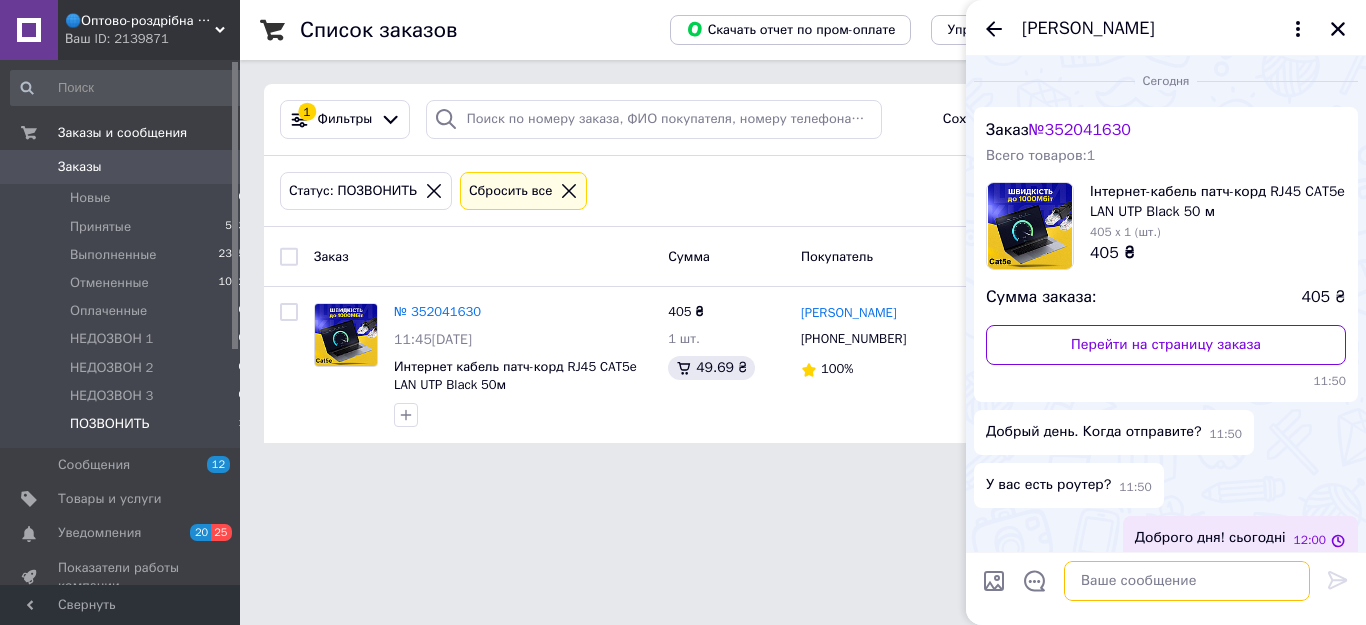scroll, scrollTop: 18, scrollLeft: 0, axis: vertical 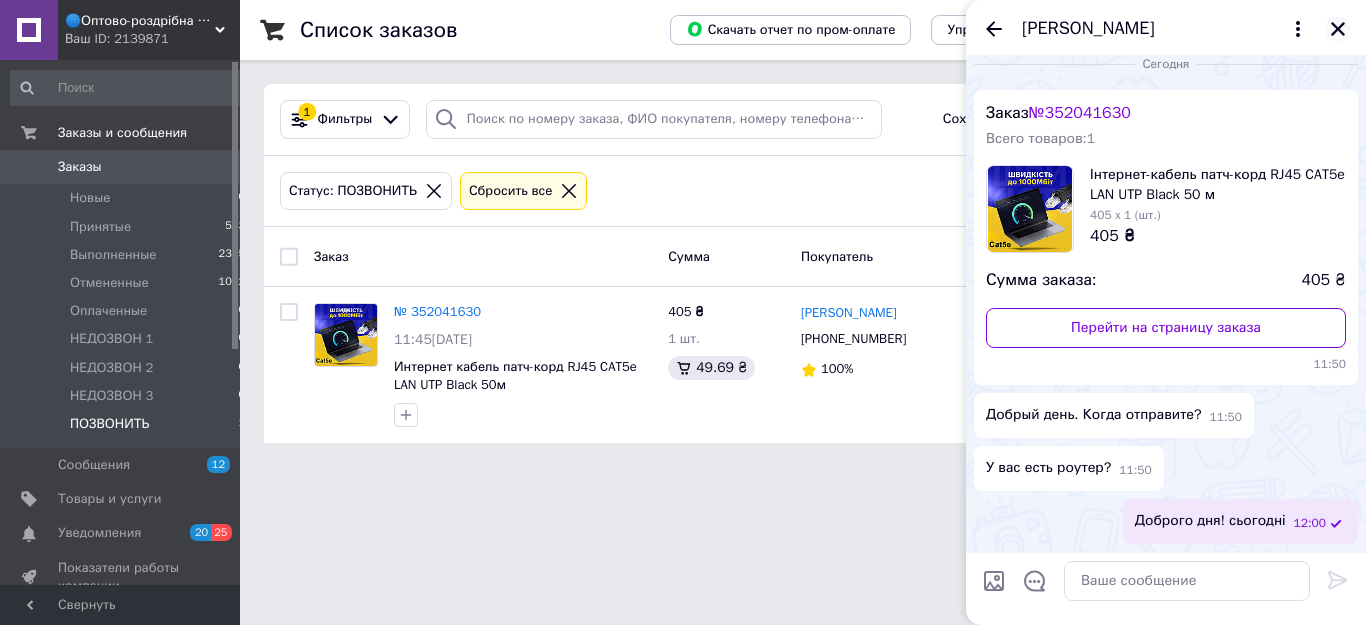 click 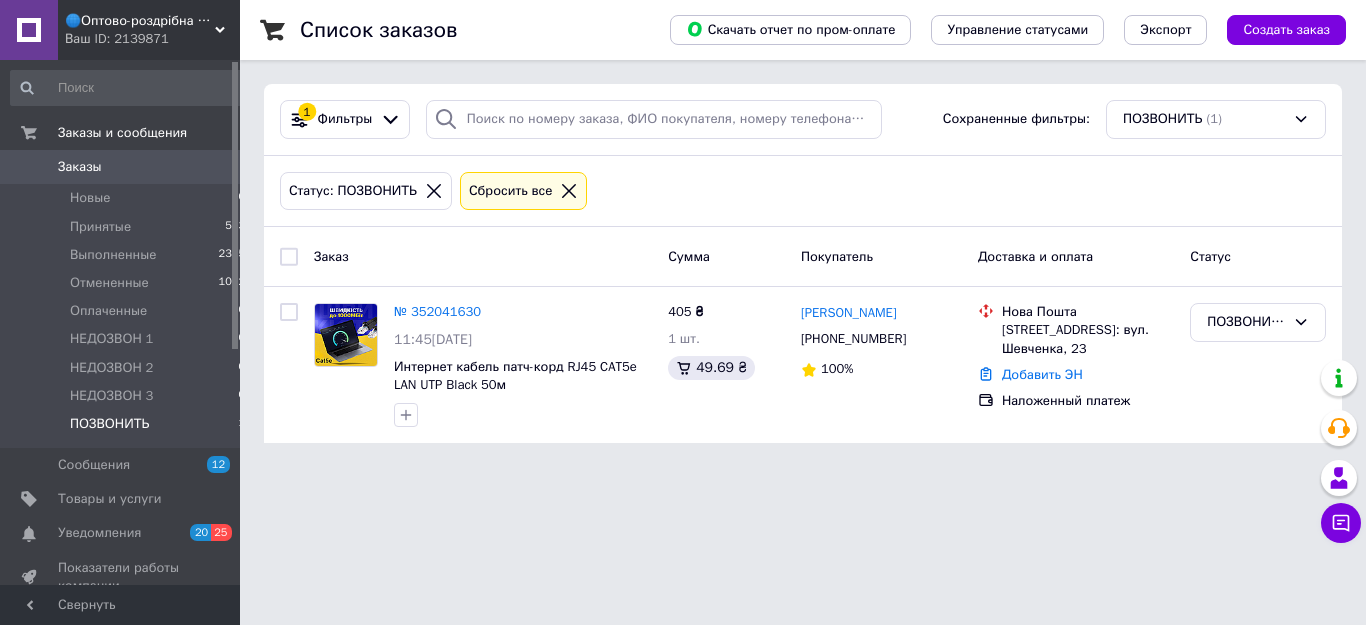 drag, startPoint x: 739, startPoint y: 540, endPoint x: 1080, endPoint y: 534, distance: 341.0528 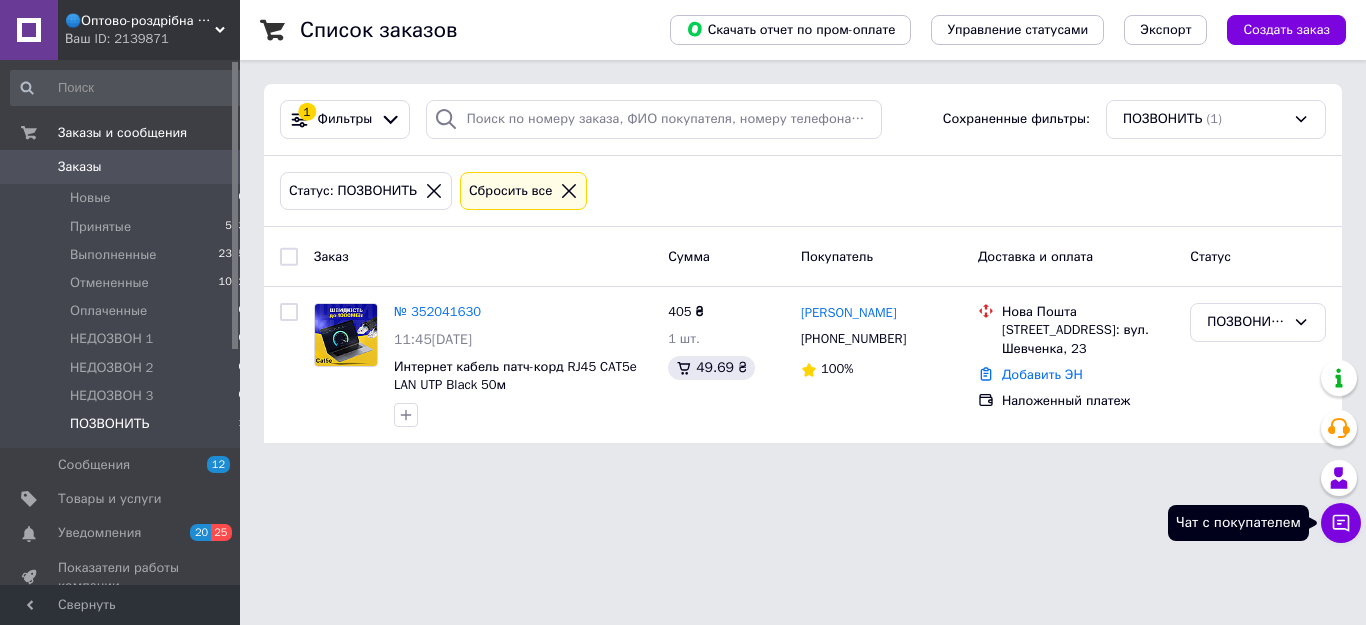 click 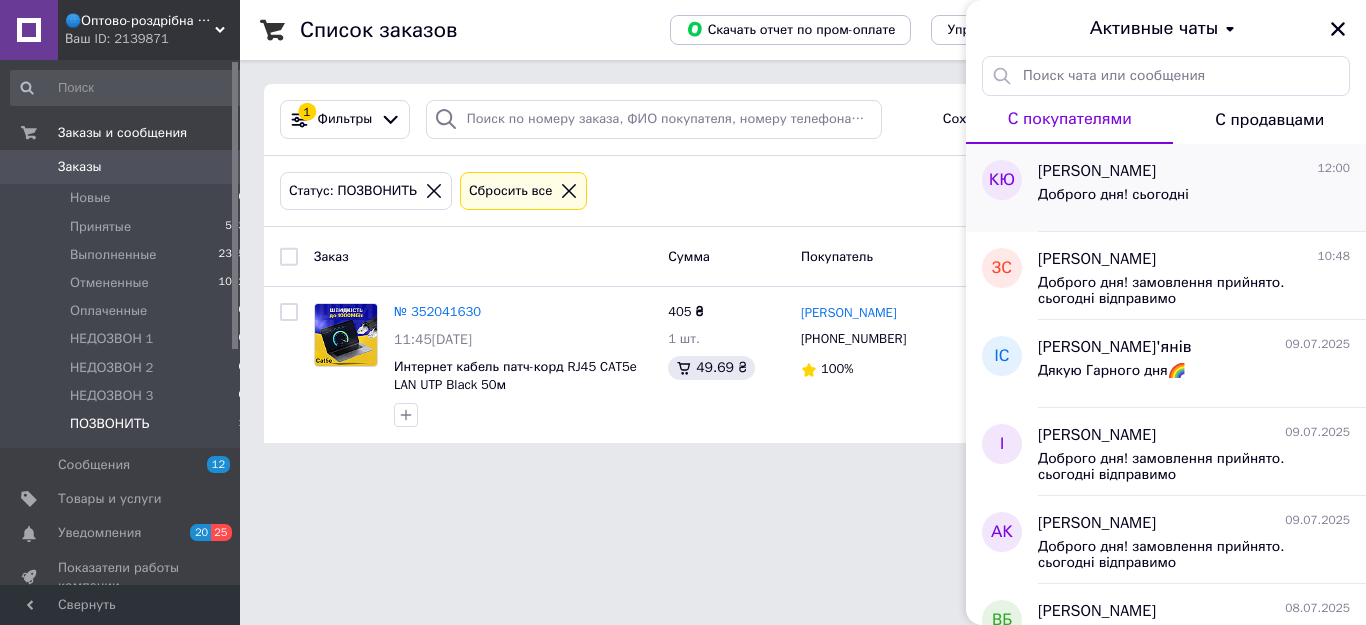 click on "Доброго дня! сьогодні" at bounding box center [1194, 199] 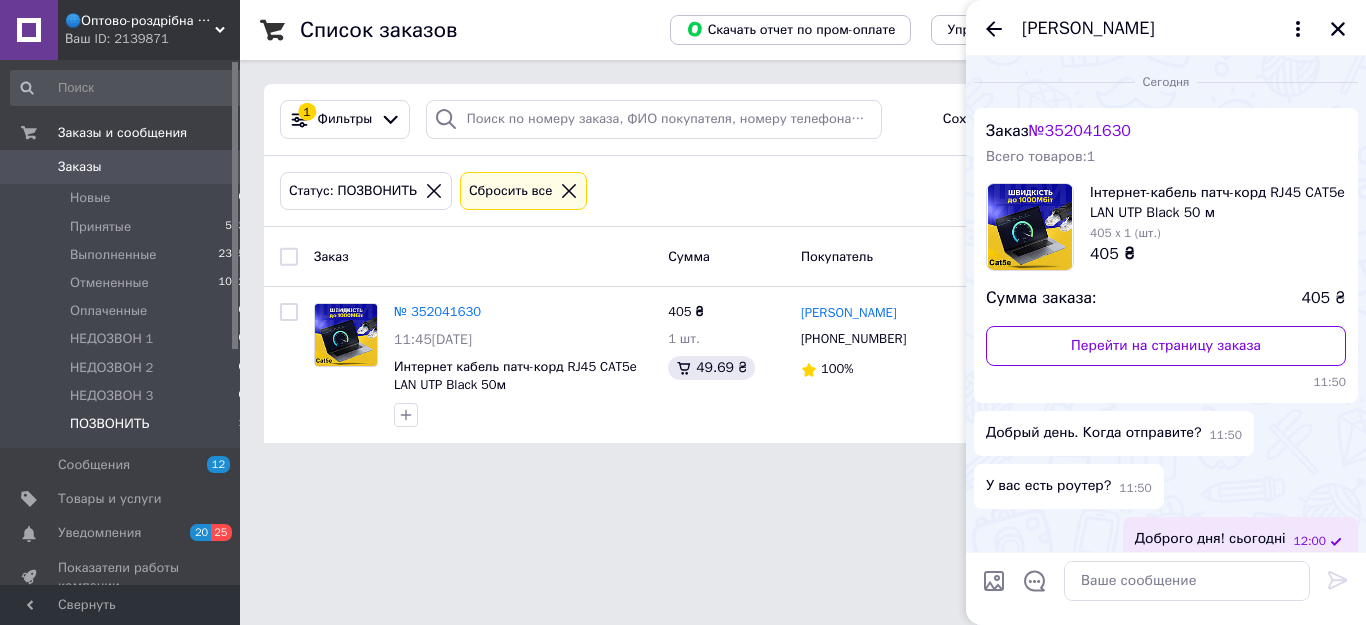 scroll, scrollTop: 18, scrollLeft: 0, axis: vertical 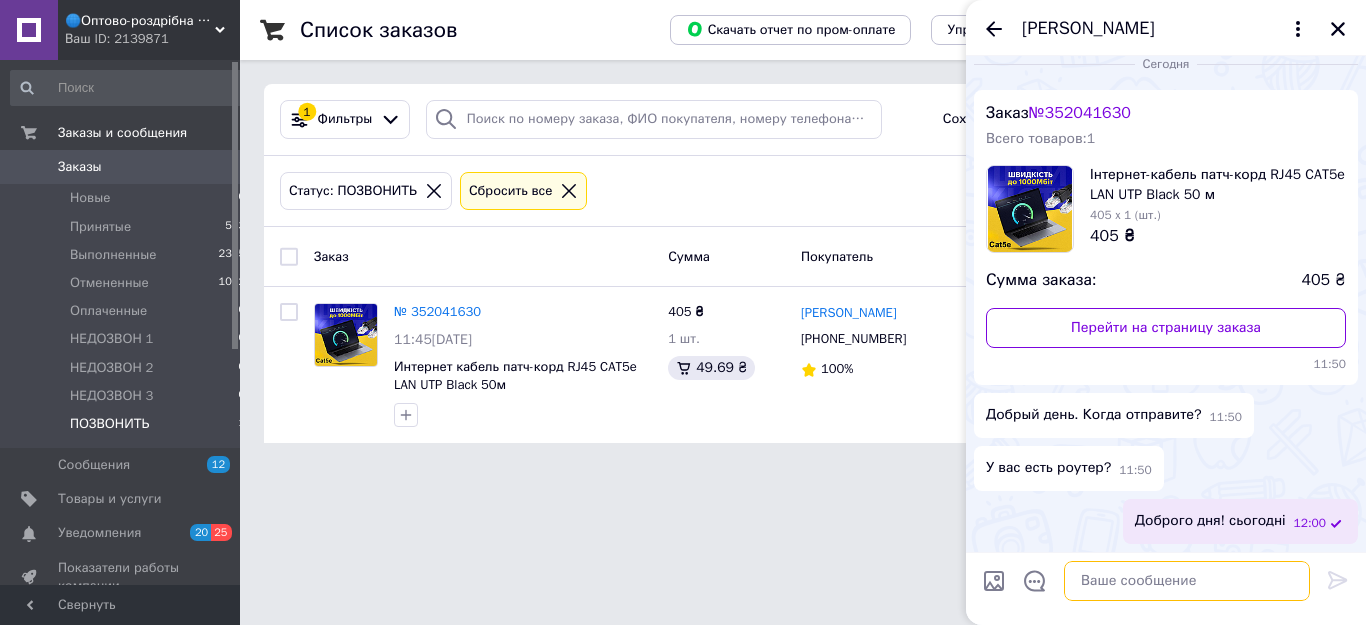 click at bounding box center (1187, 581) 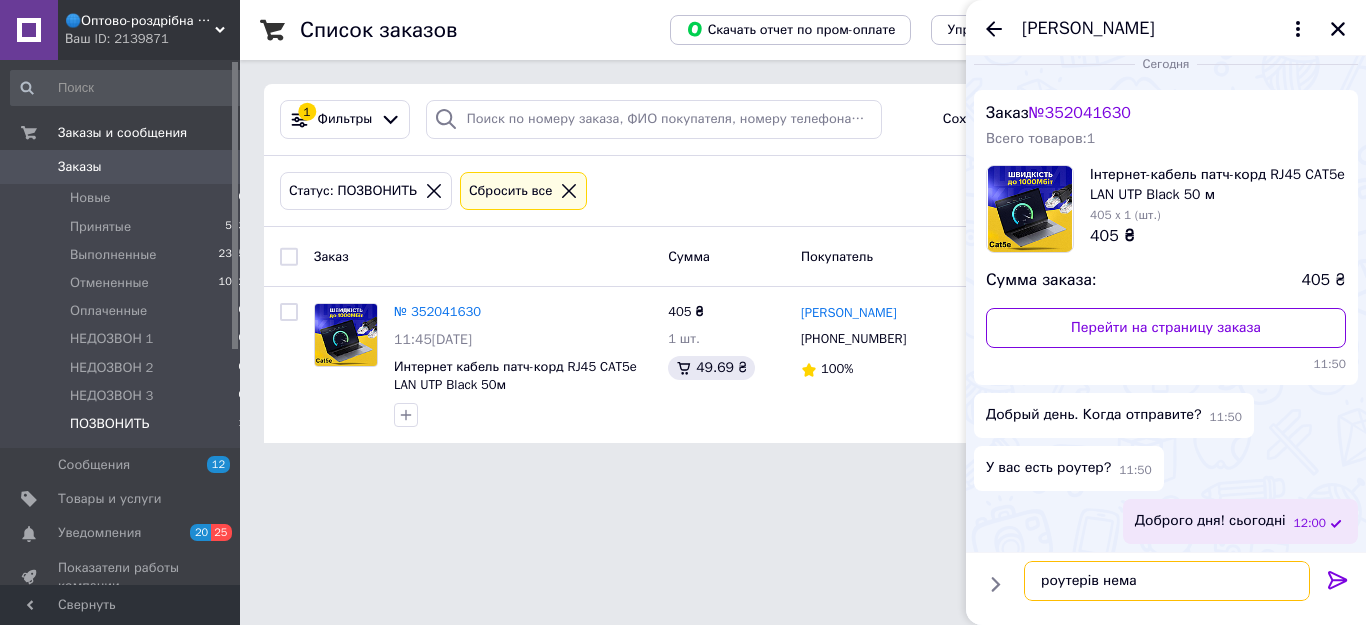 type on "роутерів немає" 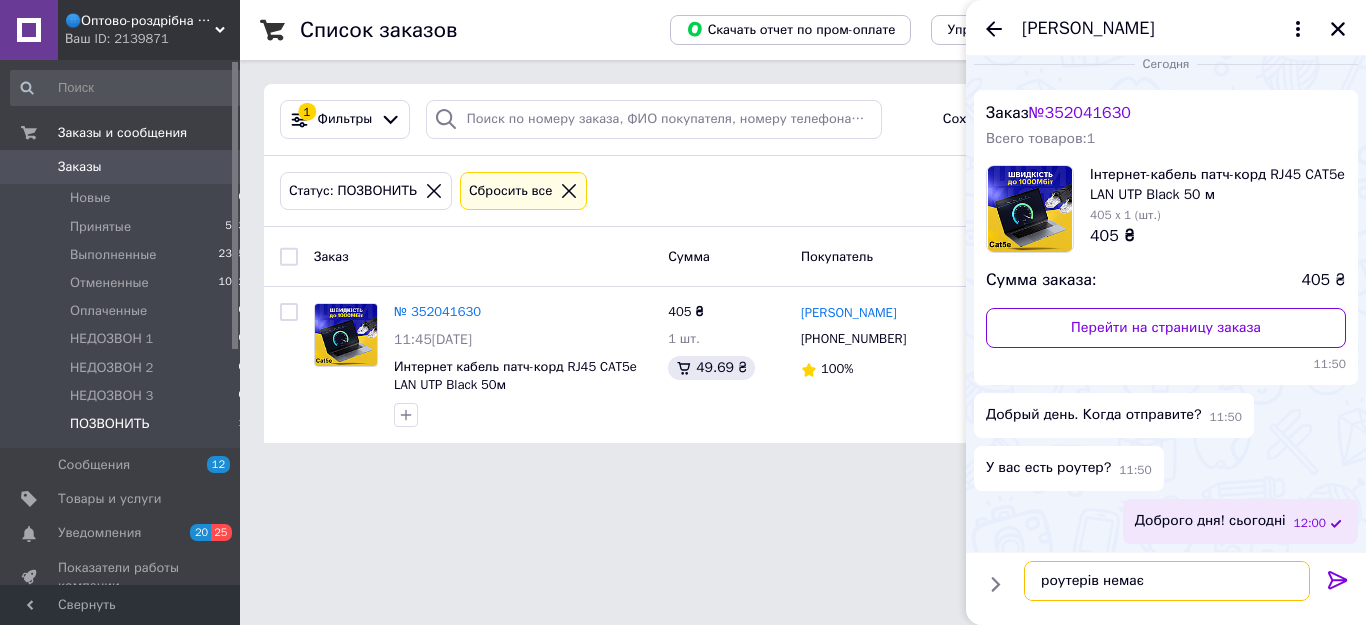 type 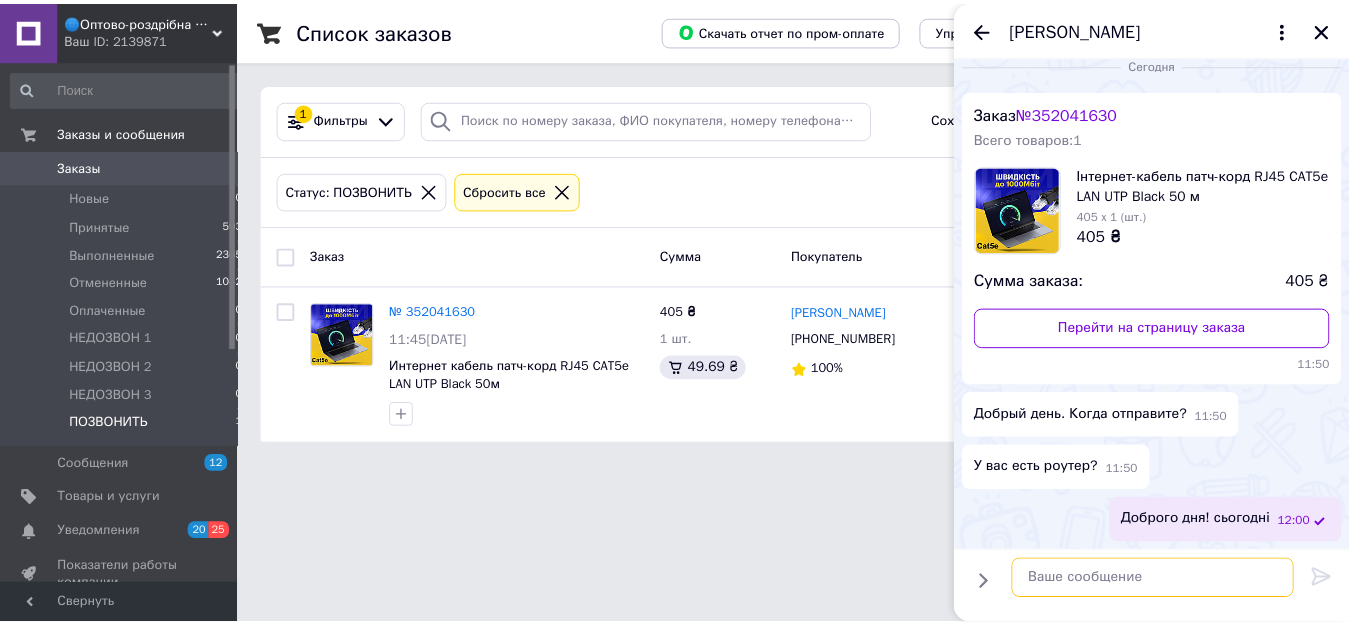 scroll, scrollTop: 71, scrollLeft: 0, axis: vertical 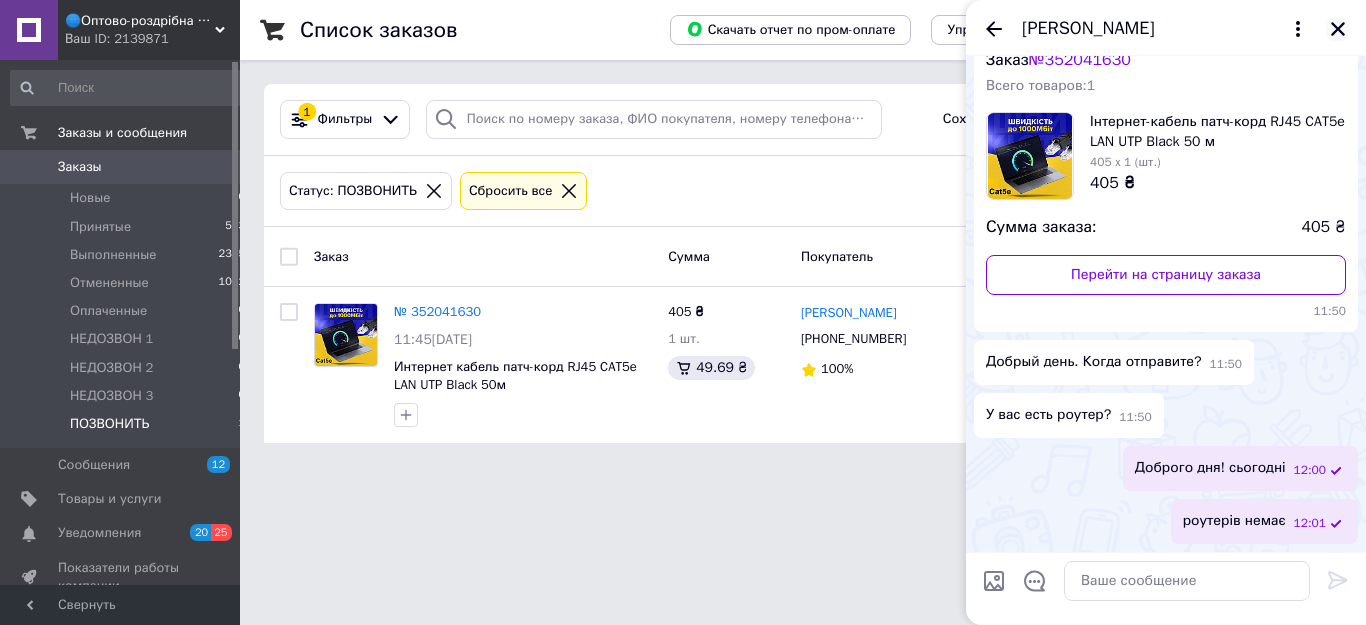click 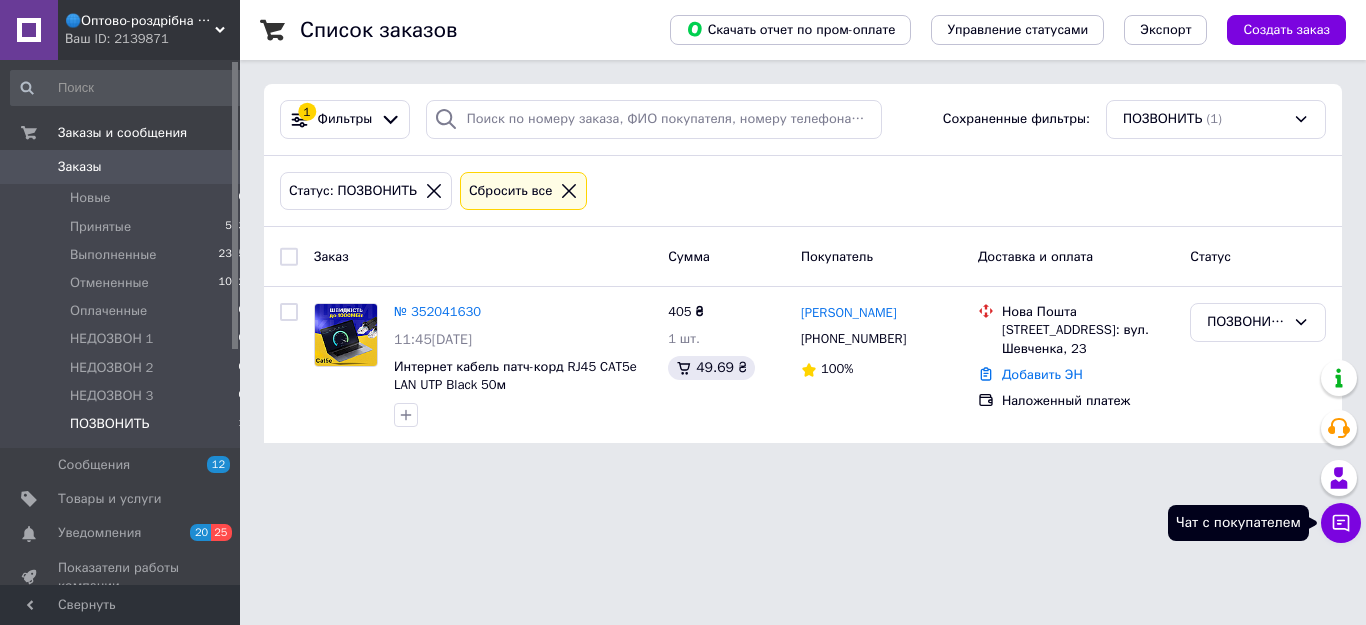 click 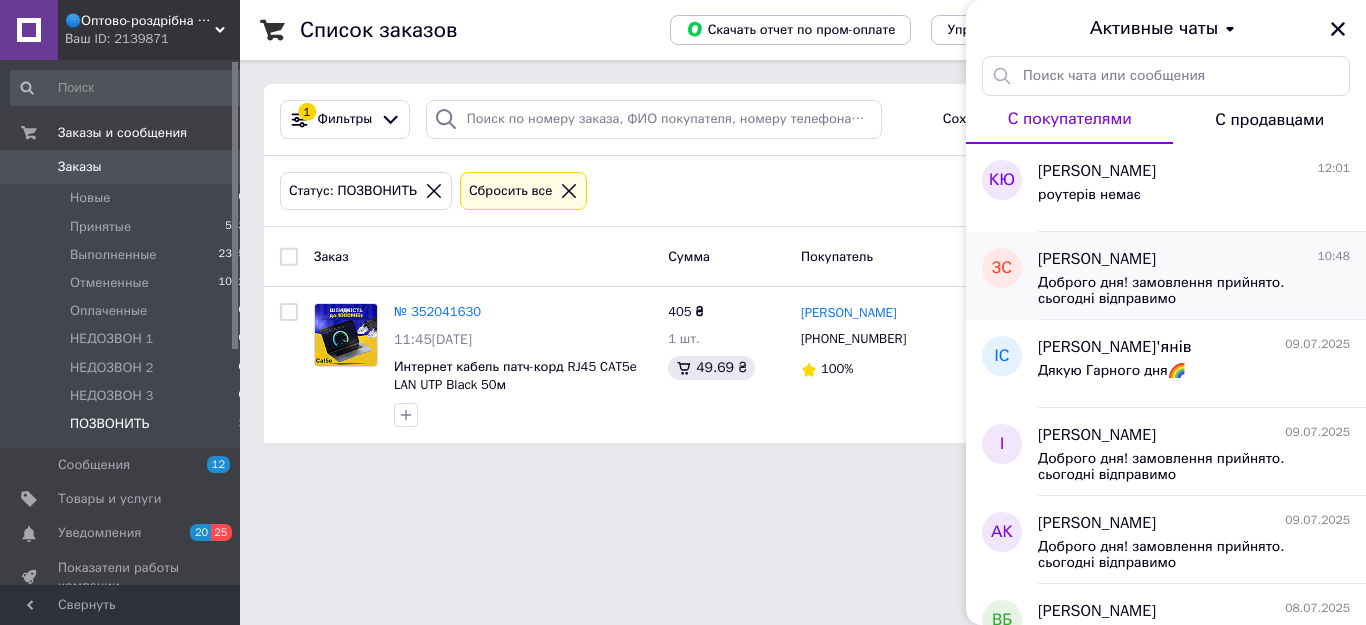 click on "[PERSON_NAME] 10:48 Доброго дня! замовлення    прийнято.   сьогодні  відправимо" at bounding box center [1202, 276] 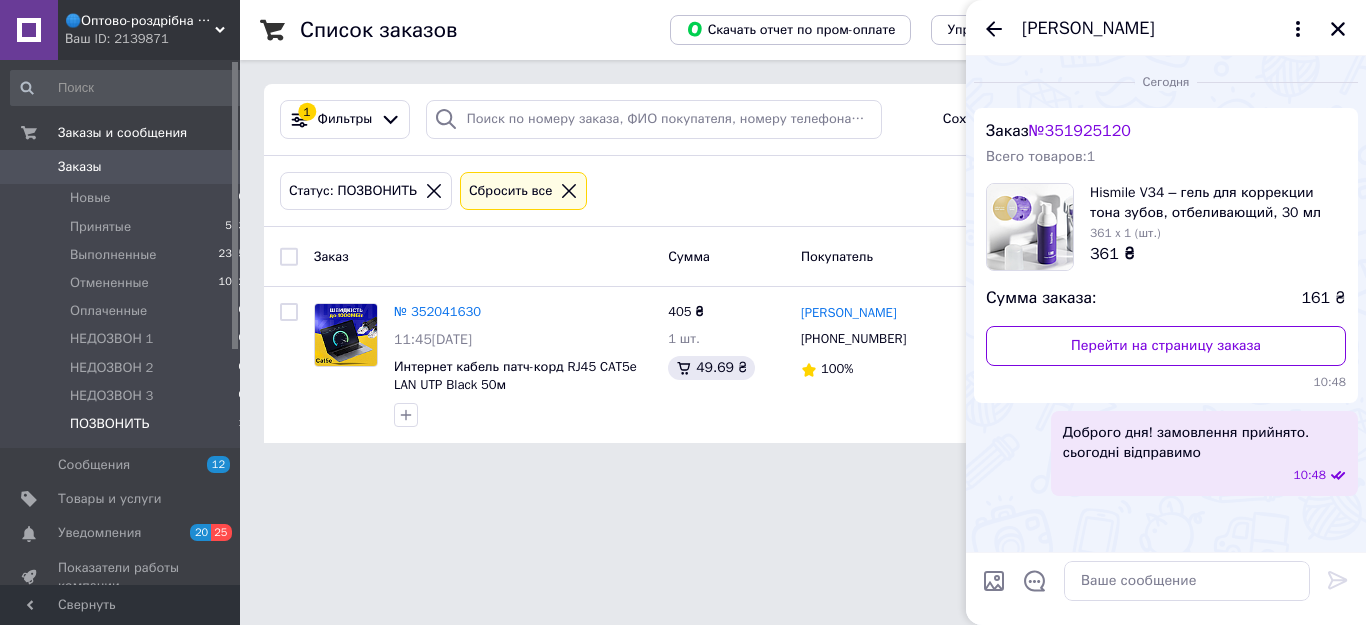click on "[PERSON_NAME]" at bounding box center (1166, 28) 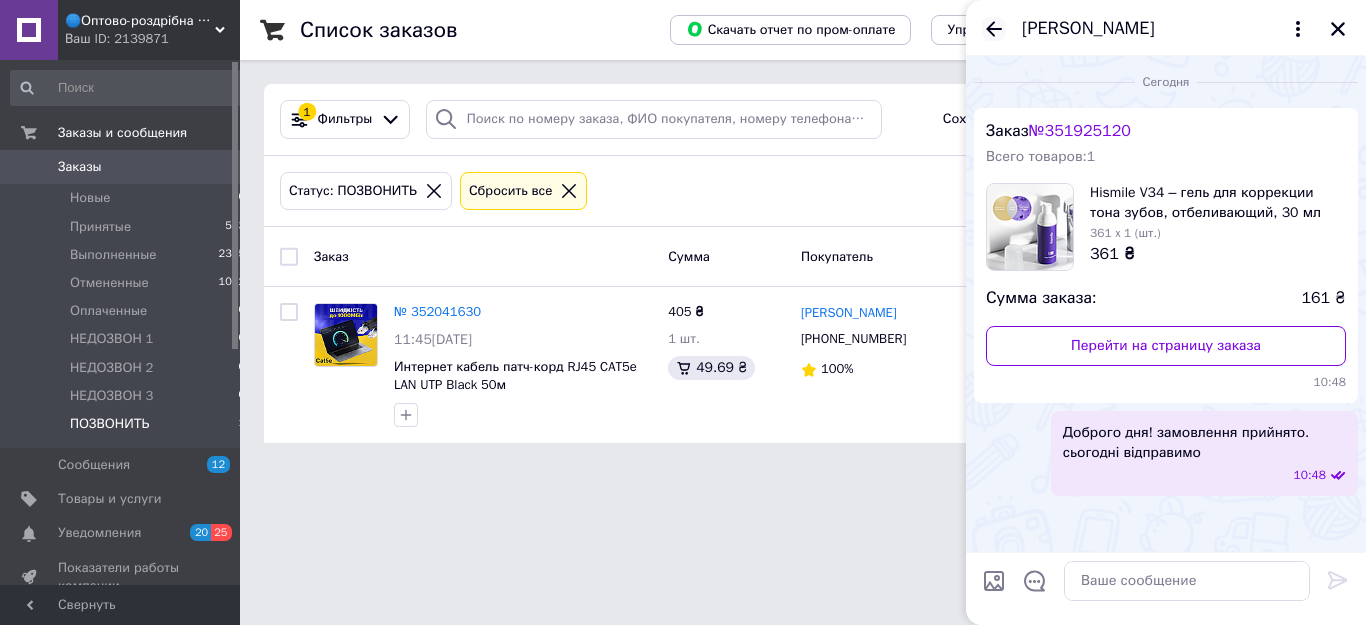 click 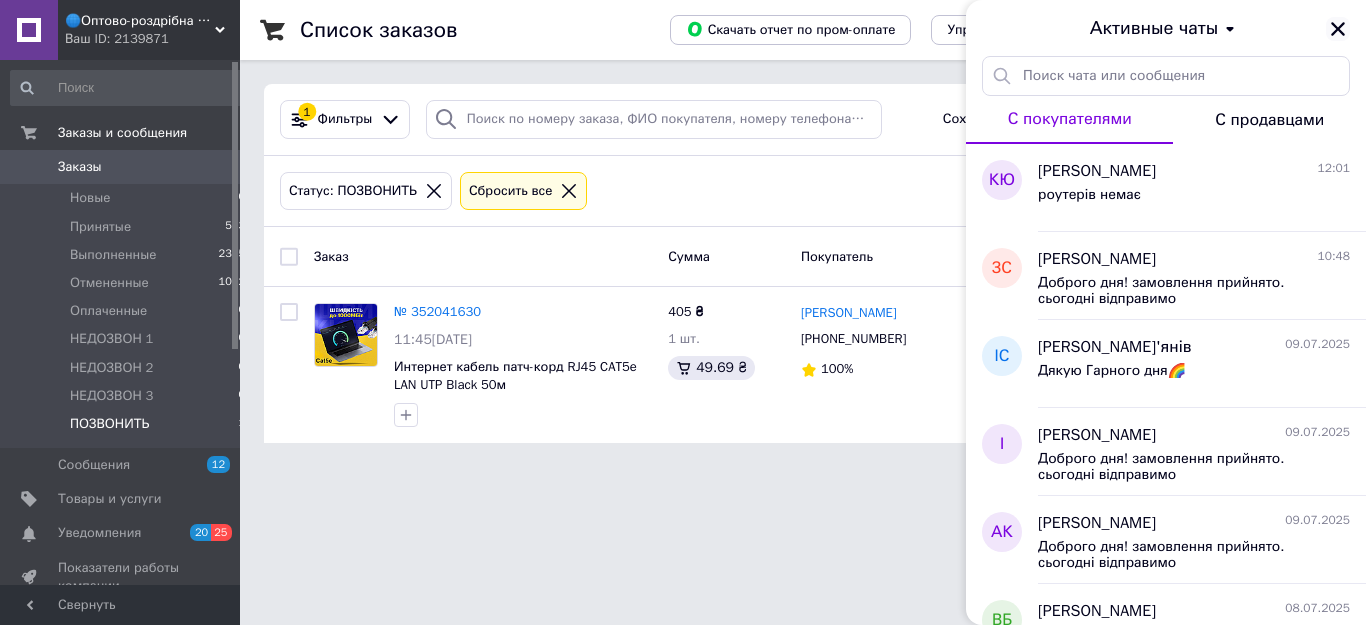 click 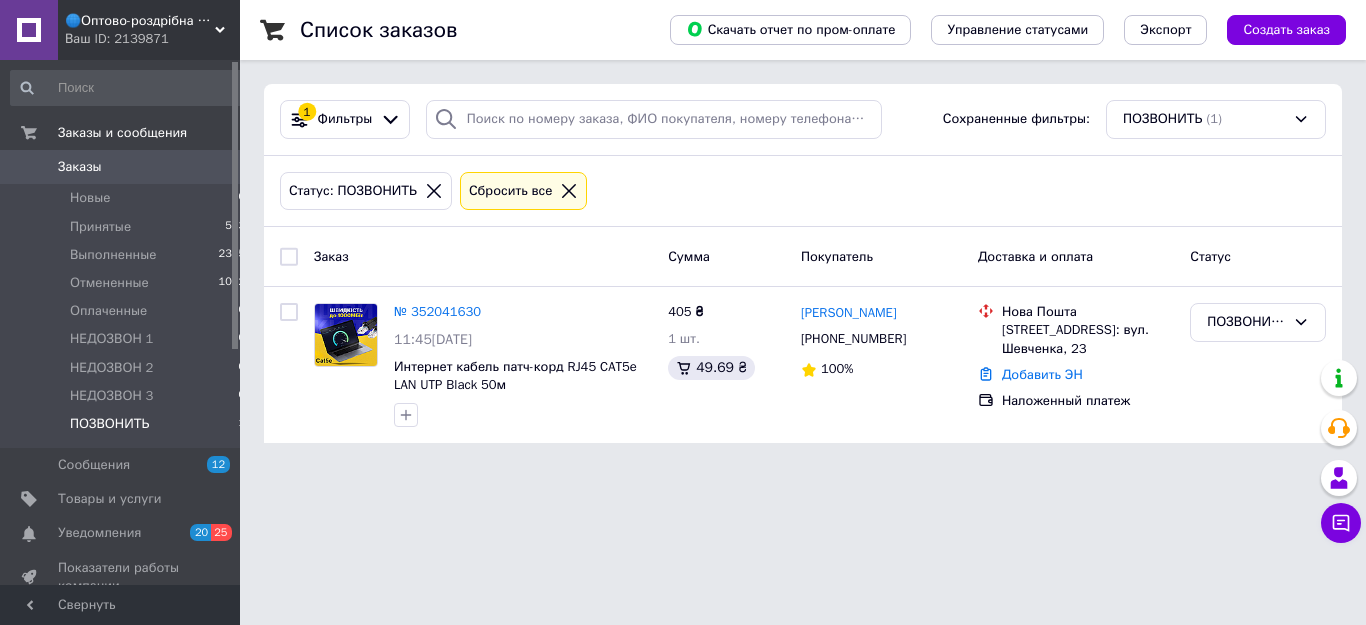 click 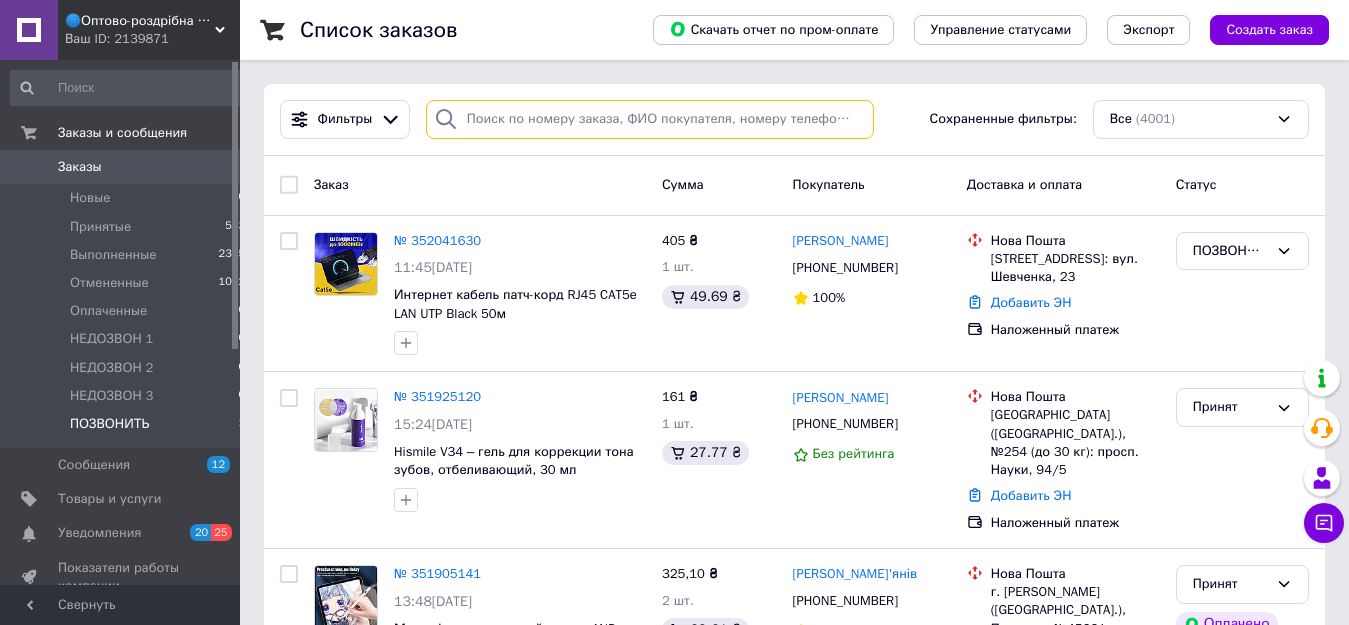 click at bounding box center (650, 119) 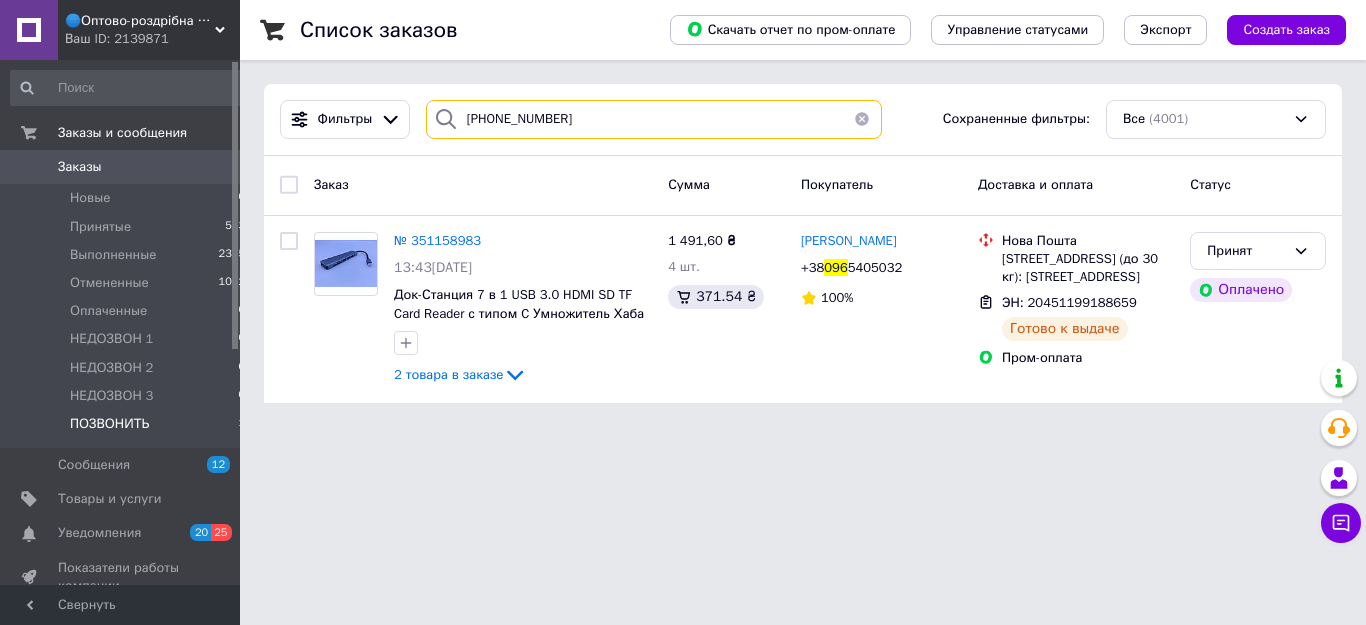 type on "[PHONE_NUMBER]" 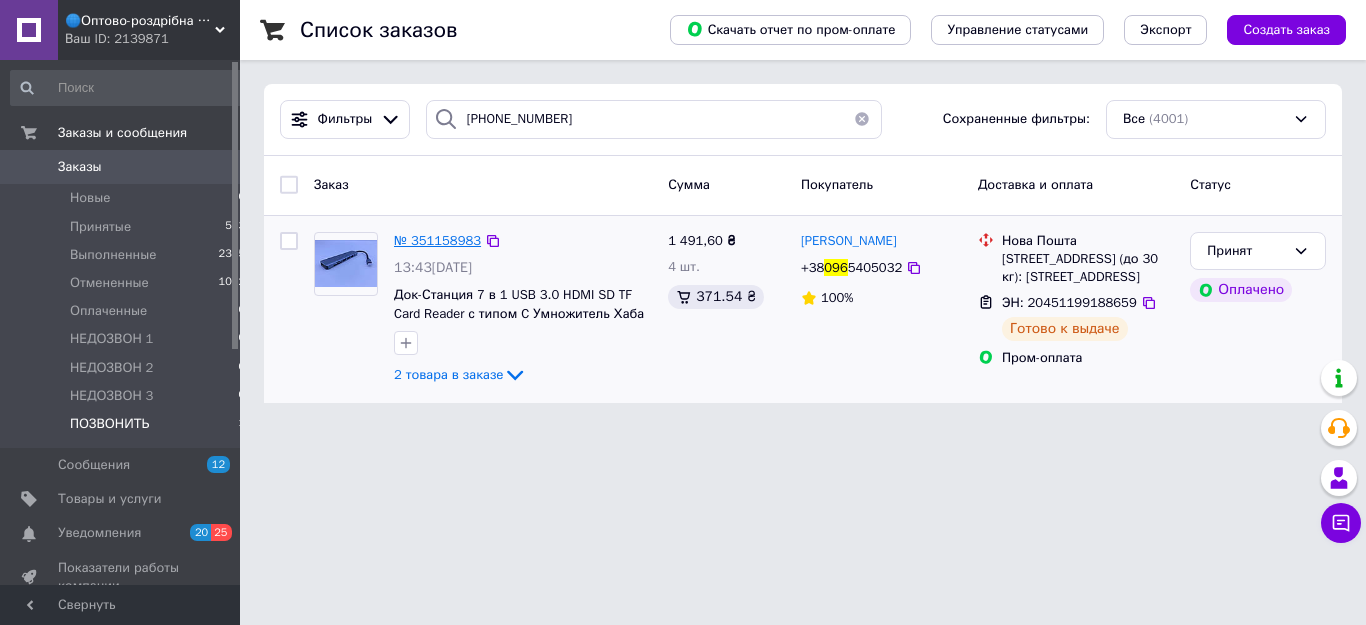 click on "№ 351158983" at bounding box center [437, 240] 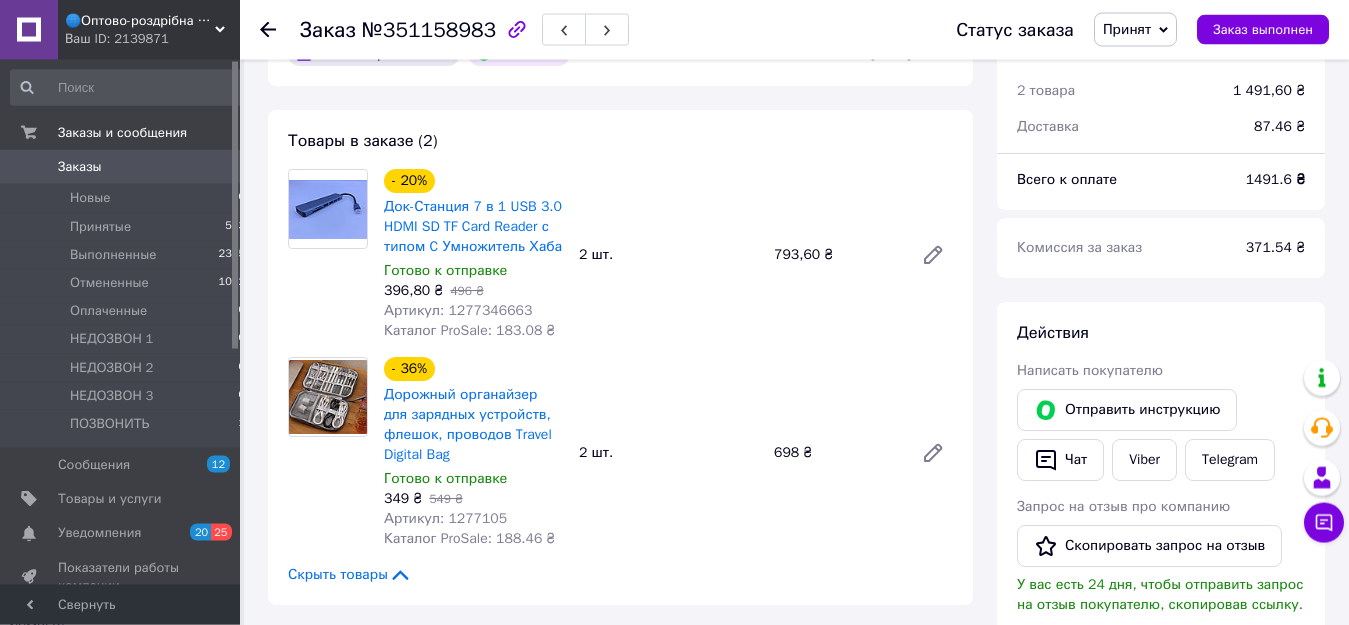 scroll, scrollTop: 714, scrollLeft: 0, axis: vertical 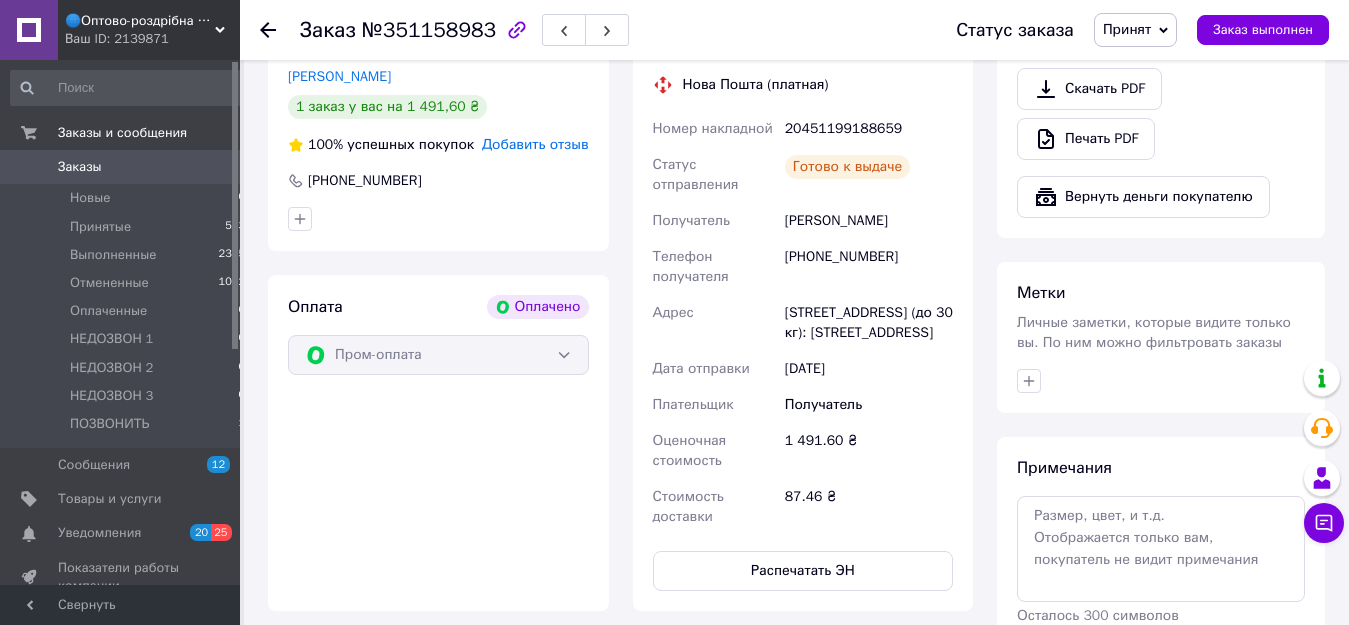 click on "[PHONE_NUMBER]" at bounding box center (869, 267) 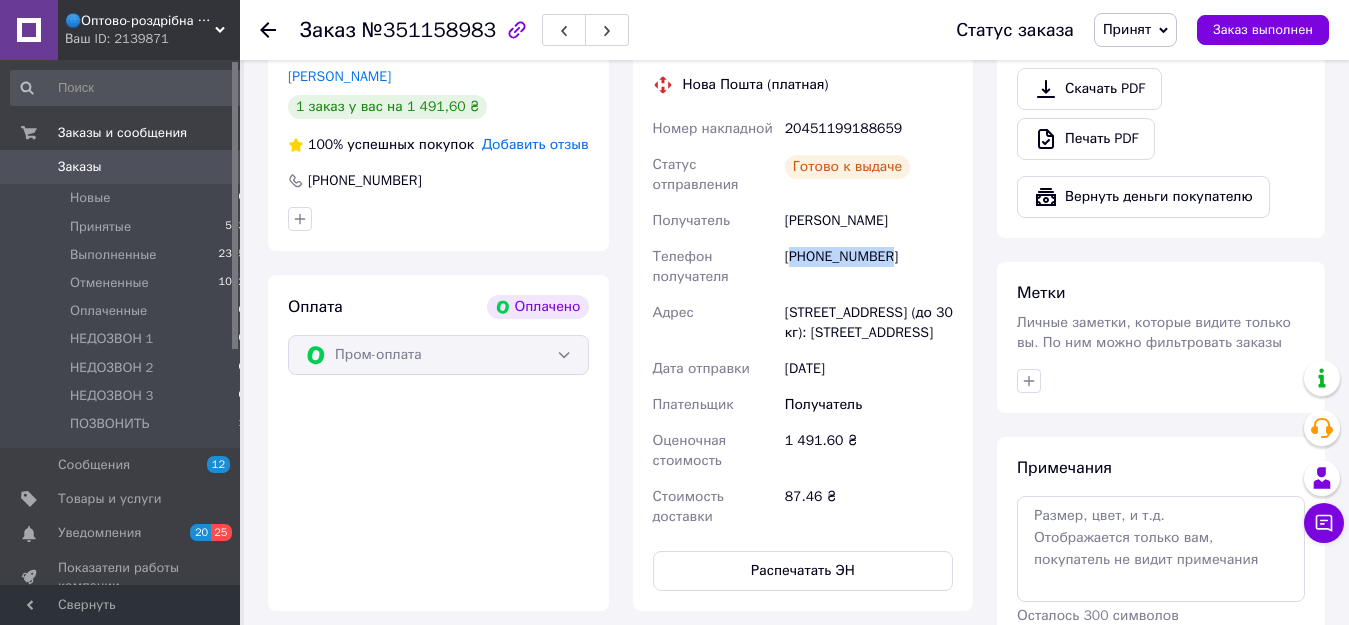 click on "[PHONE_NUMBER]" at bounding box center [869, 267] 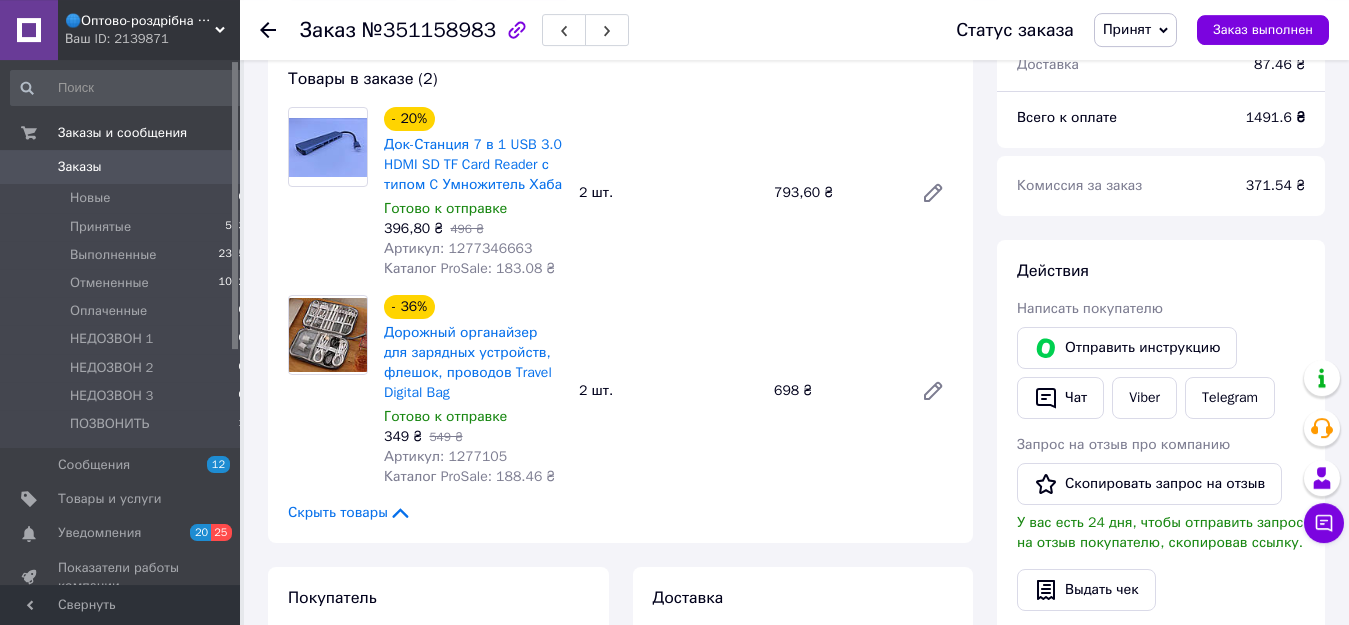 scroll, scrollTop: 673, scrollLeft: 0, axis: vertical 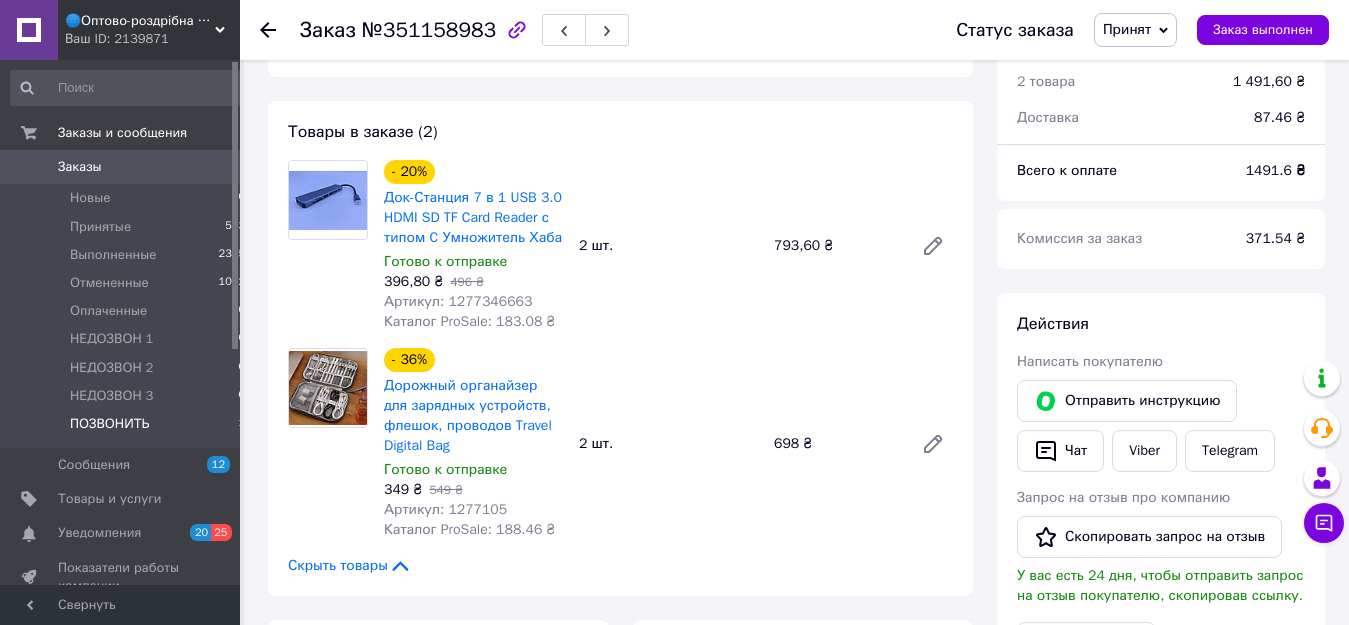 click on "ПОЗВОНИТЬ 1" at bounding box center [128, 429] 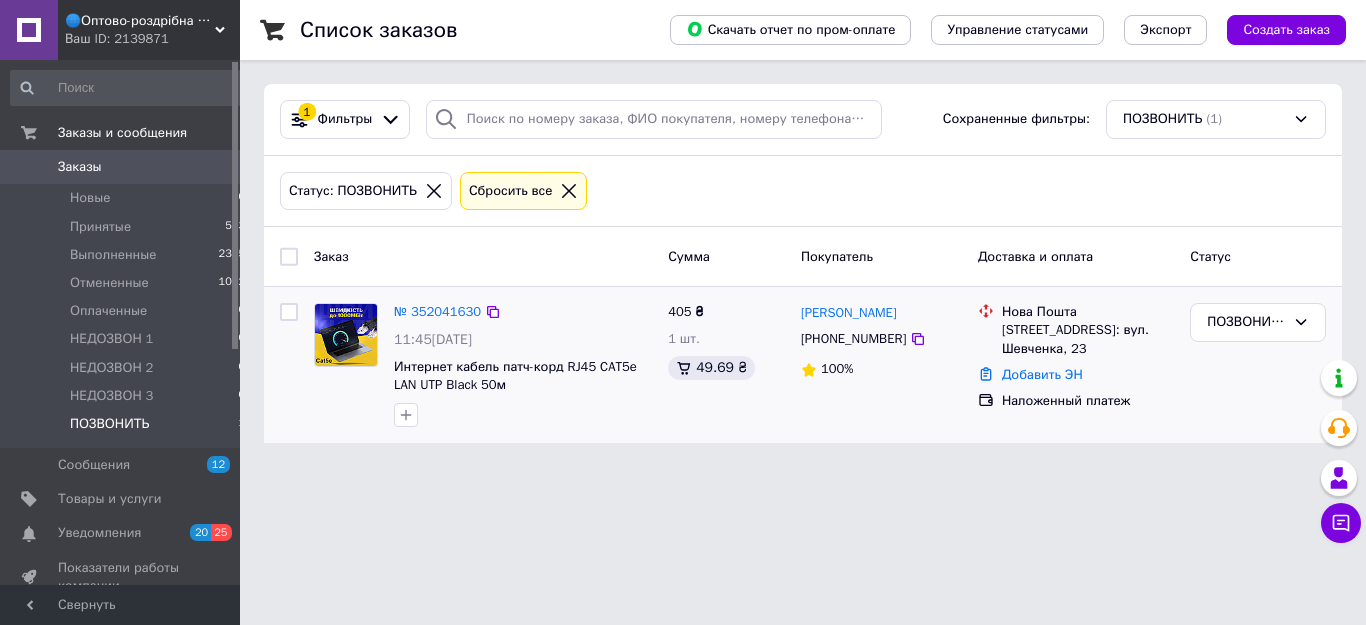 click on "№ 352041630" at bounding box center (437, 312) 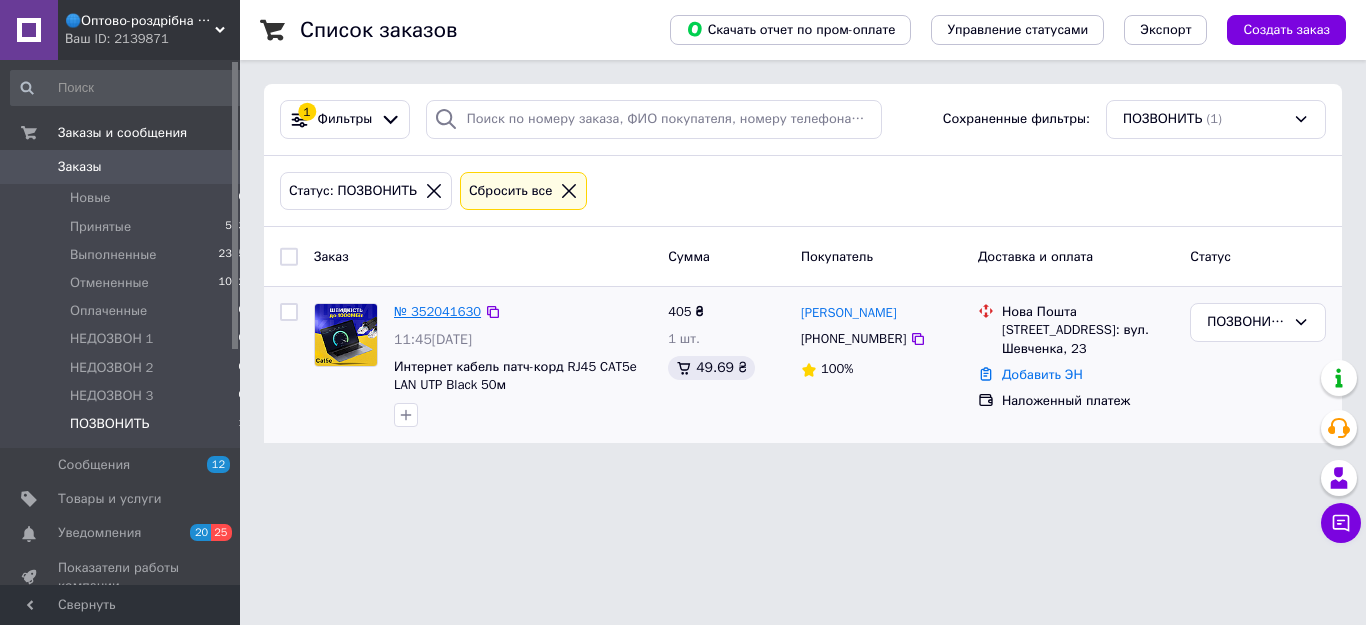 click on "№ 352041630" at bounding box center [437, 311] 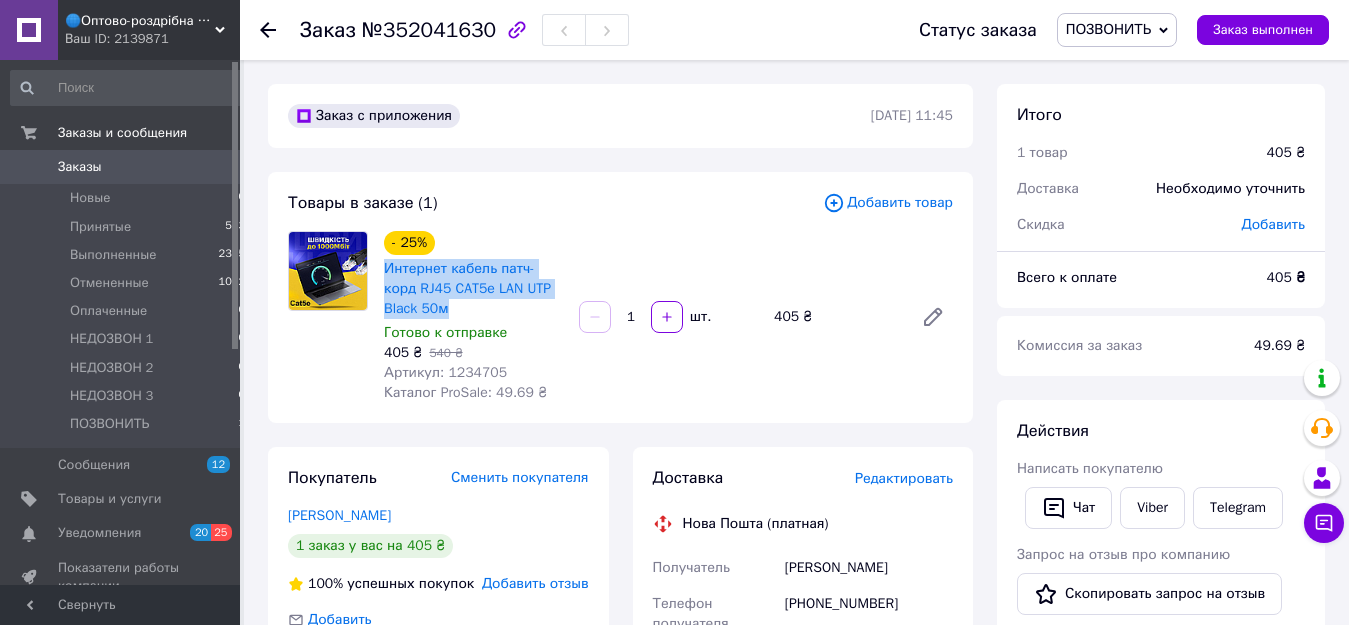 drag, startPoint x: 381, startPoint y: 264, endPoint x: 418, endPoint y: 304, distance: 54.48853 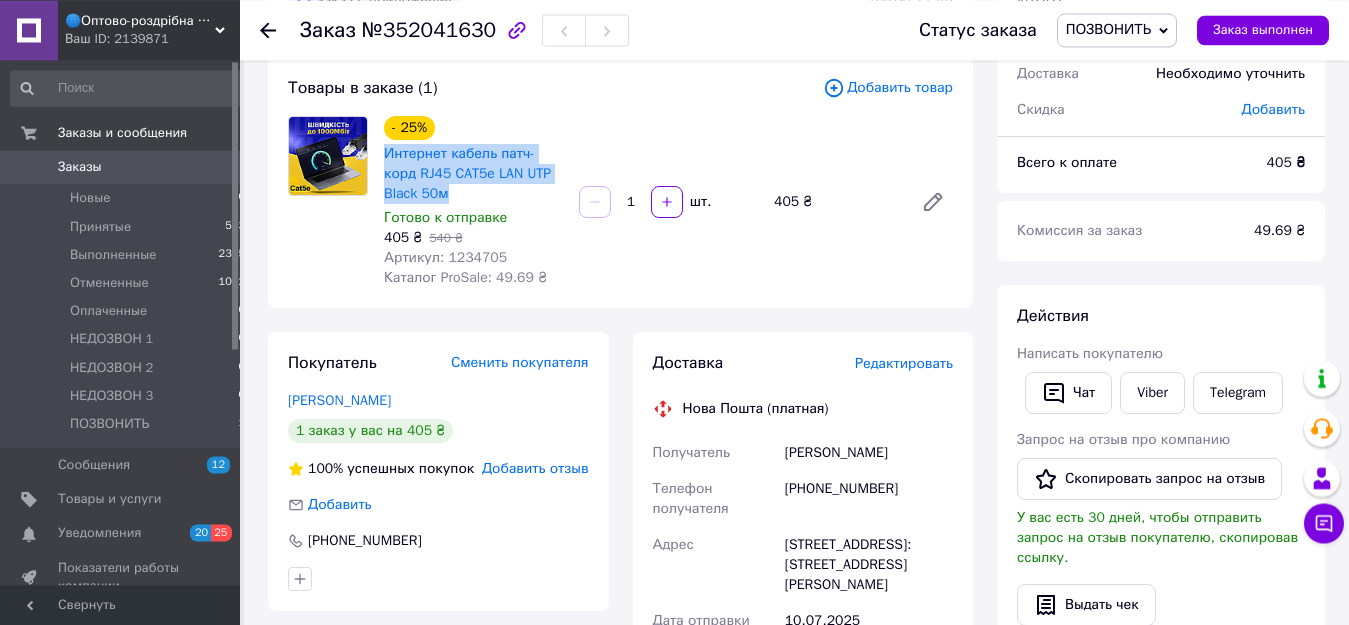 scroll, scrollTop: 204, scrollLeft: 0, axis: vertical 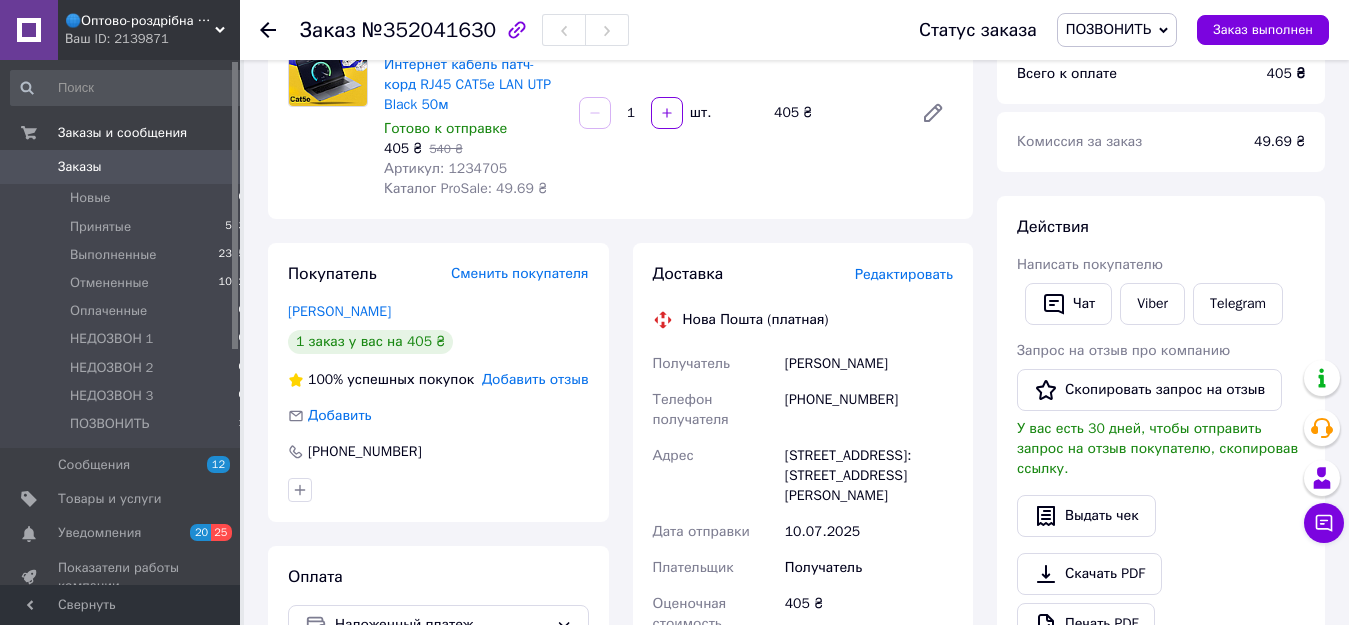 click on "[PERSON_NAME]" at bounding box center (869, 364) 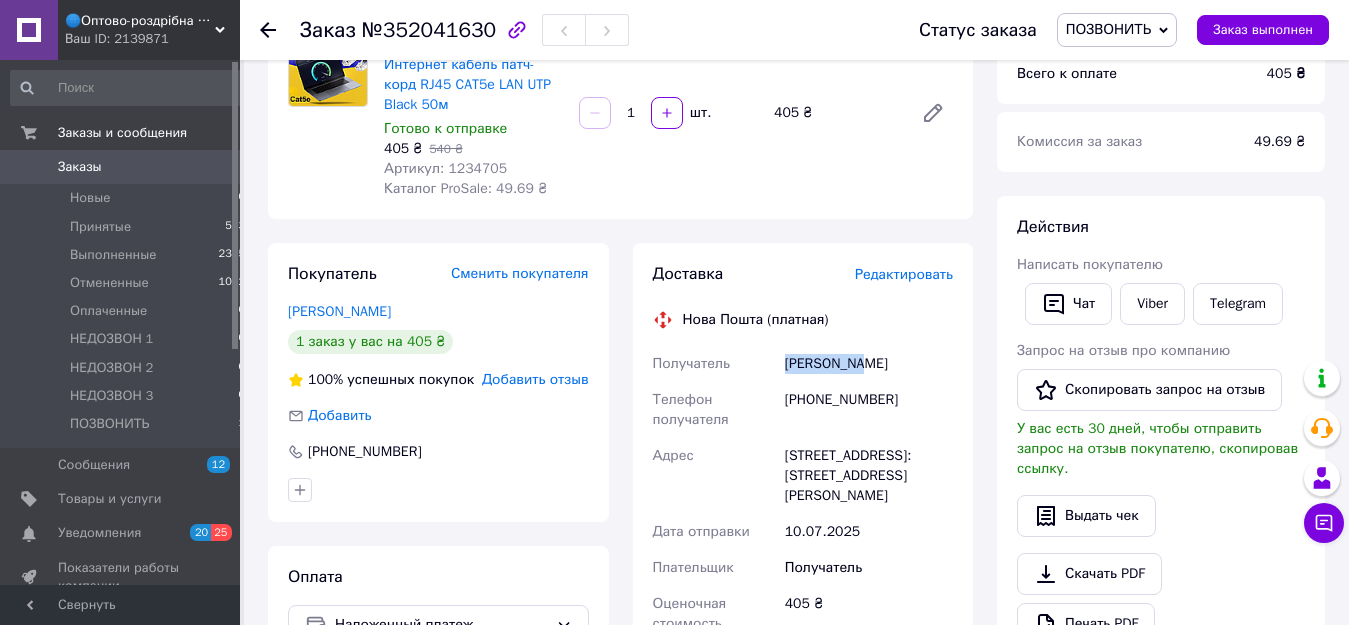 click on "[PERSON_NAME]" at bounding box center (869, 364) 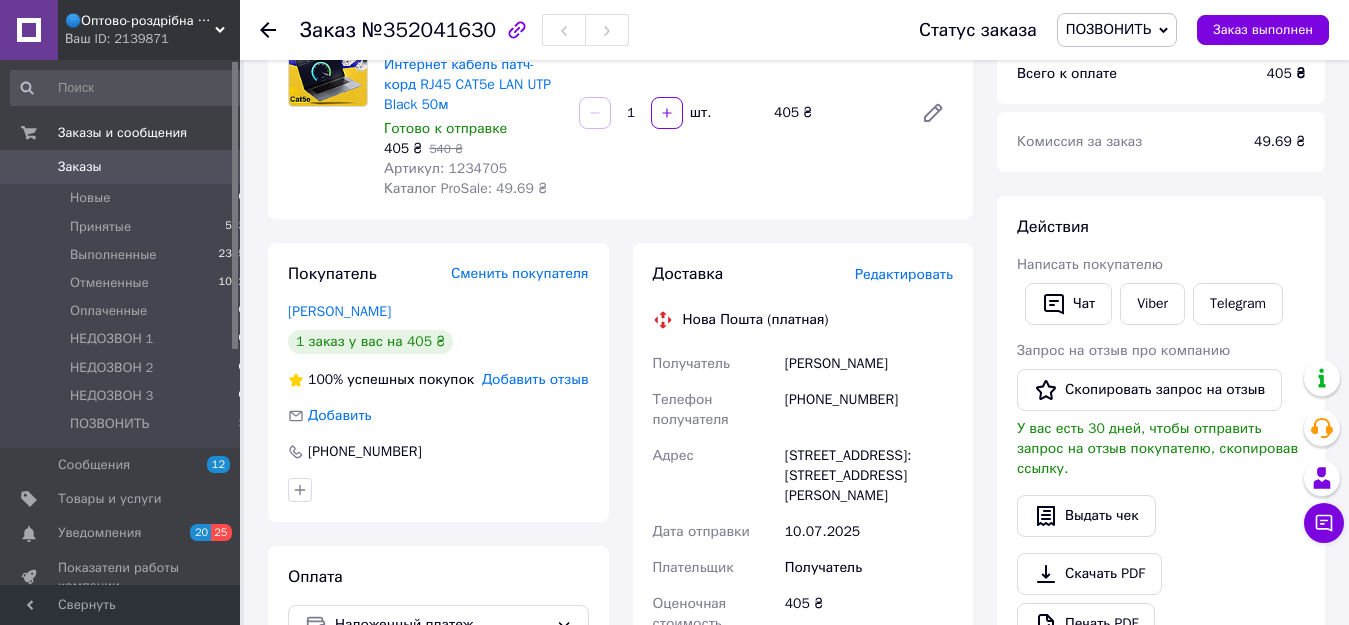 click on "[PERSON_NAME]" at bounding box center [869, 364] 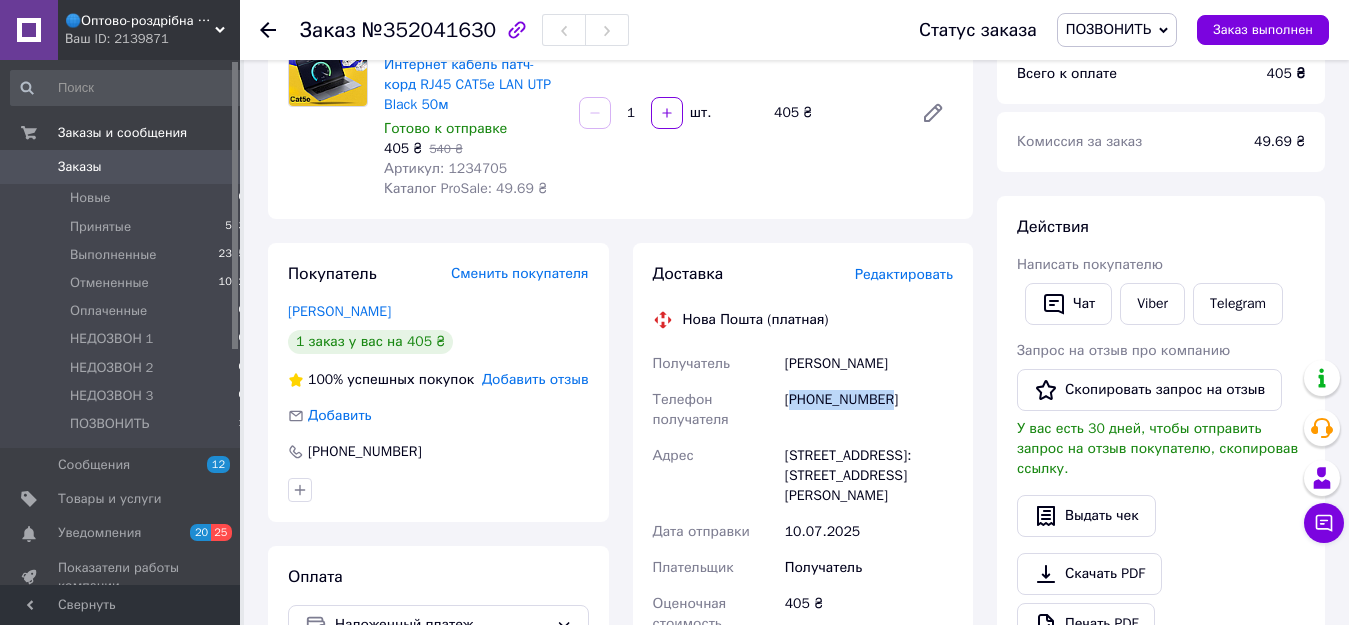 click on "[PHONE_NUMBER]" at bounding box center [869, 410] 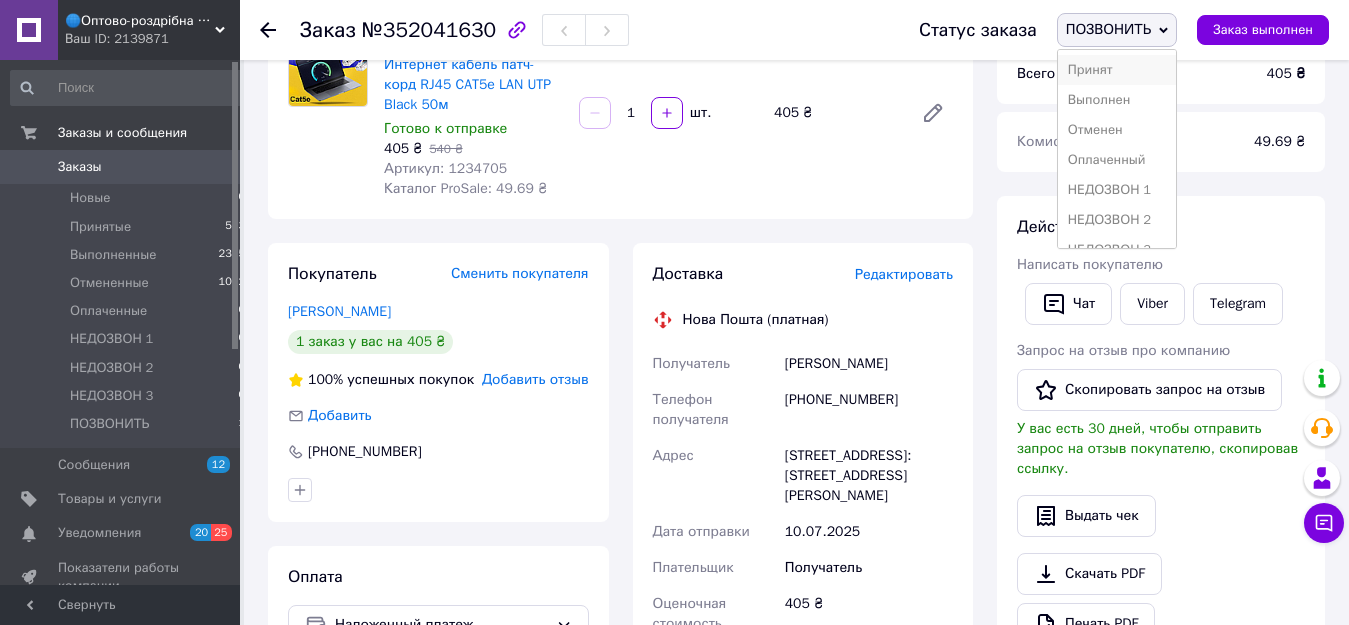 click on "Принят" at bounding box center (1117, 70) 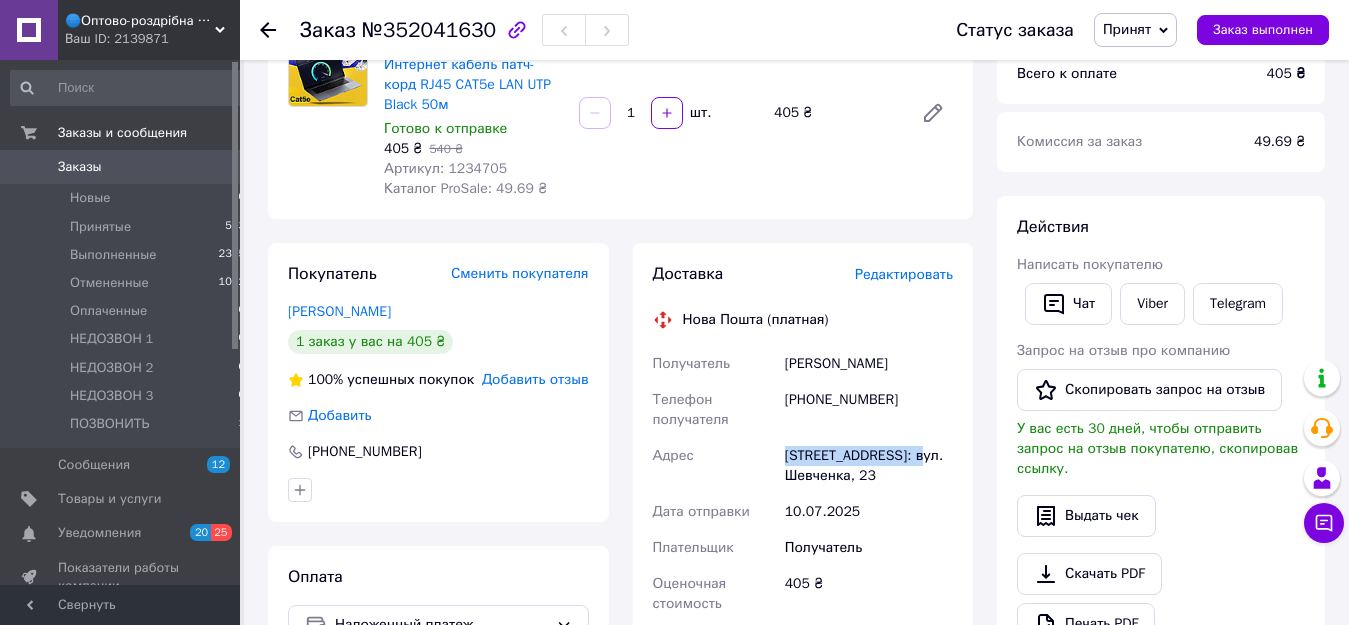 drag, startPoint x: 785, startPoint y: 454, endPoint x: 922, endPoint y: 456, distance: 137.0146 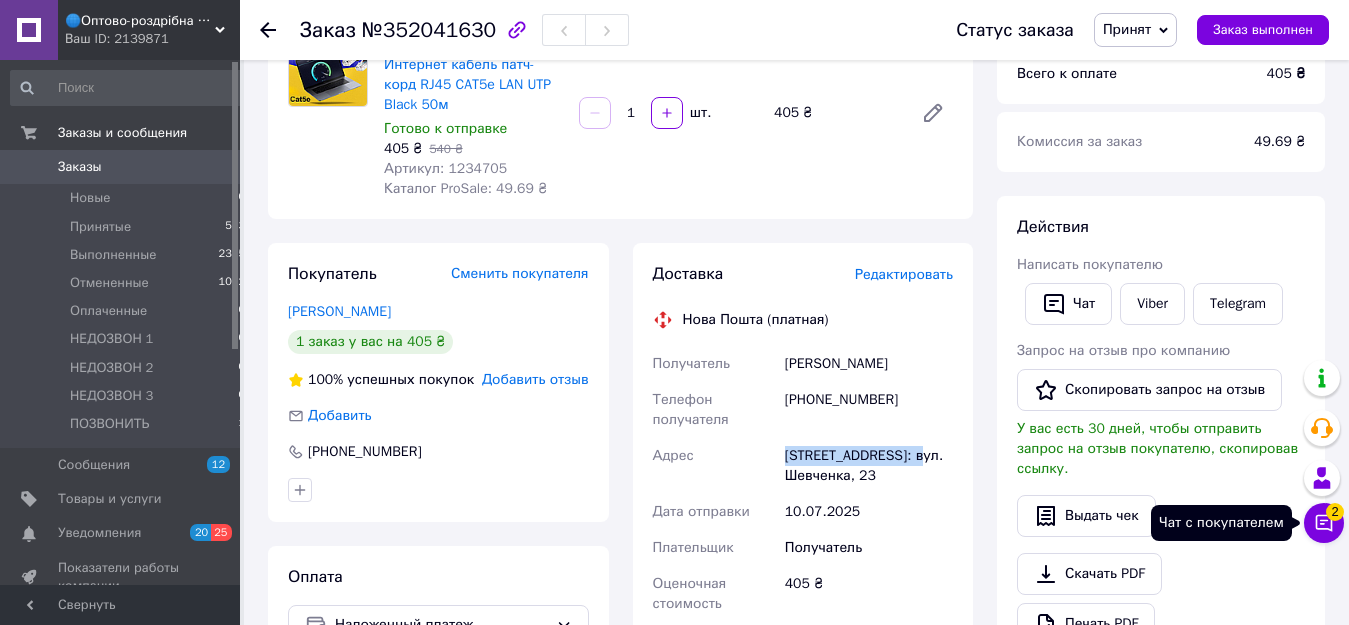 click 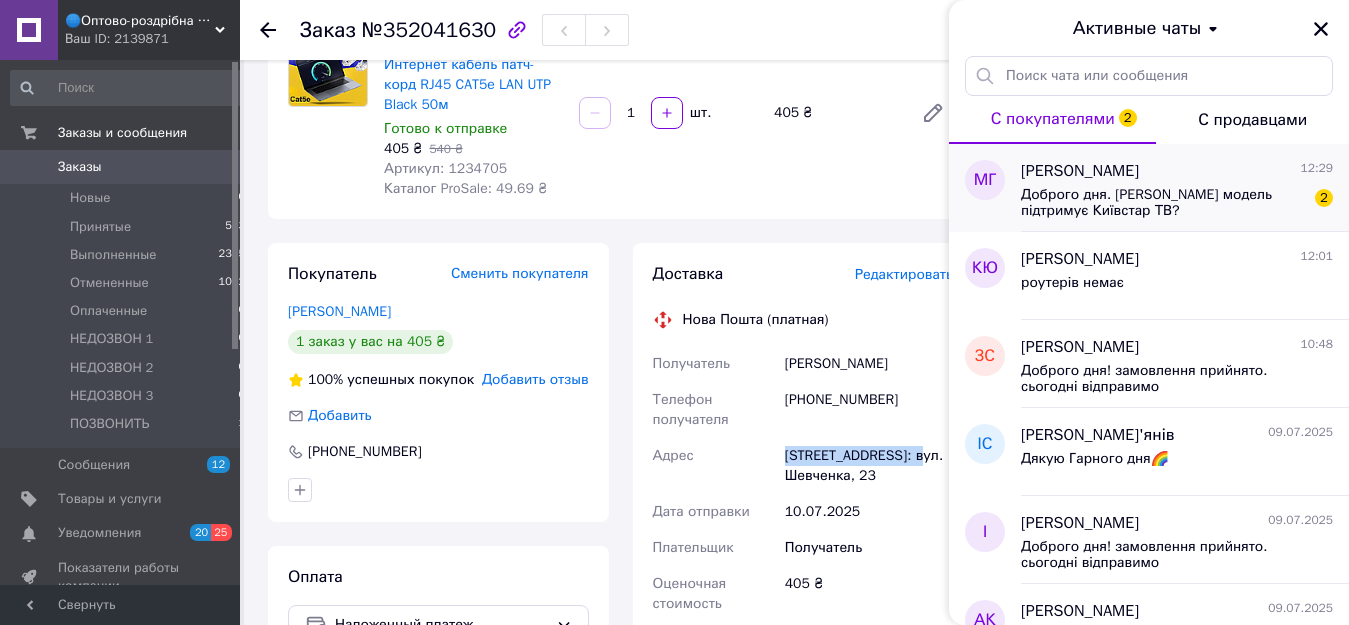 click on "[PERSON_NAME] 12:29 Доброго дня. [PERSON_NAME] модель підтримує Київстар ТВ? 2" at bounding box center (1185, 188) 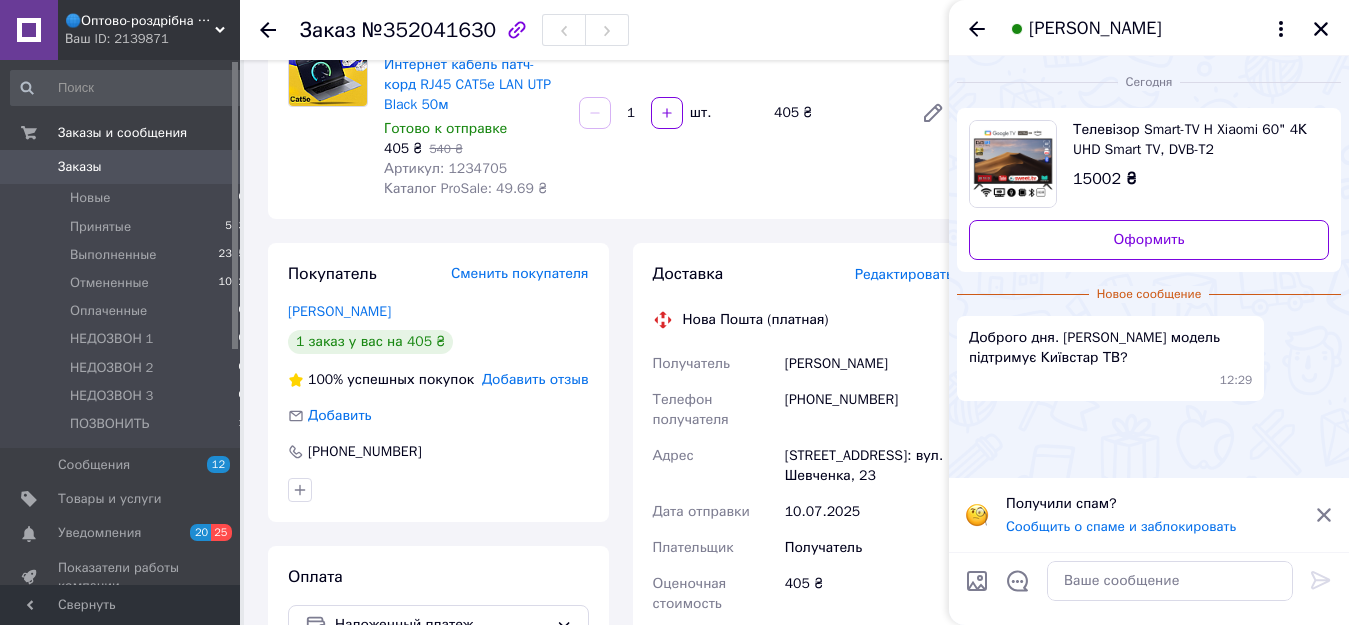 click 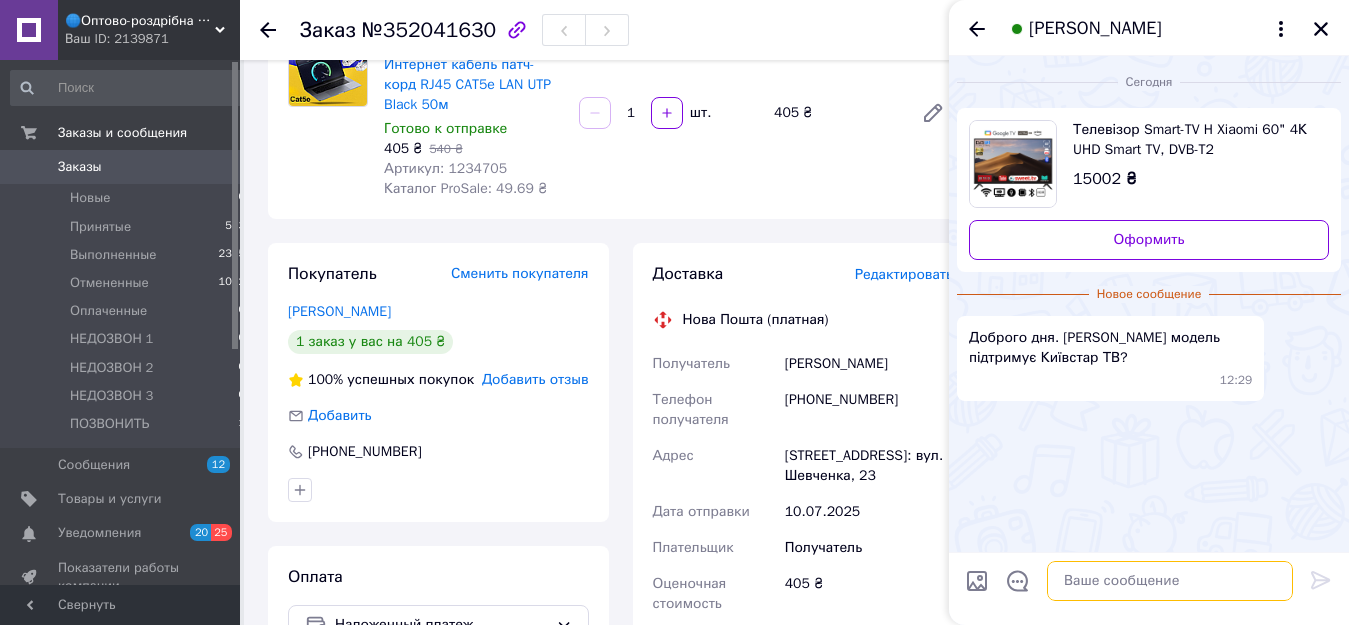 click at bounding box center (1170, 581) 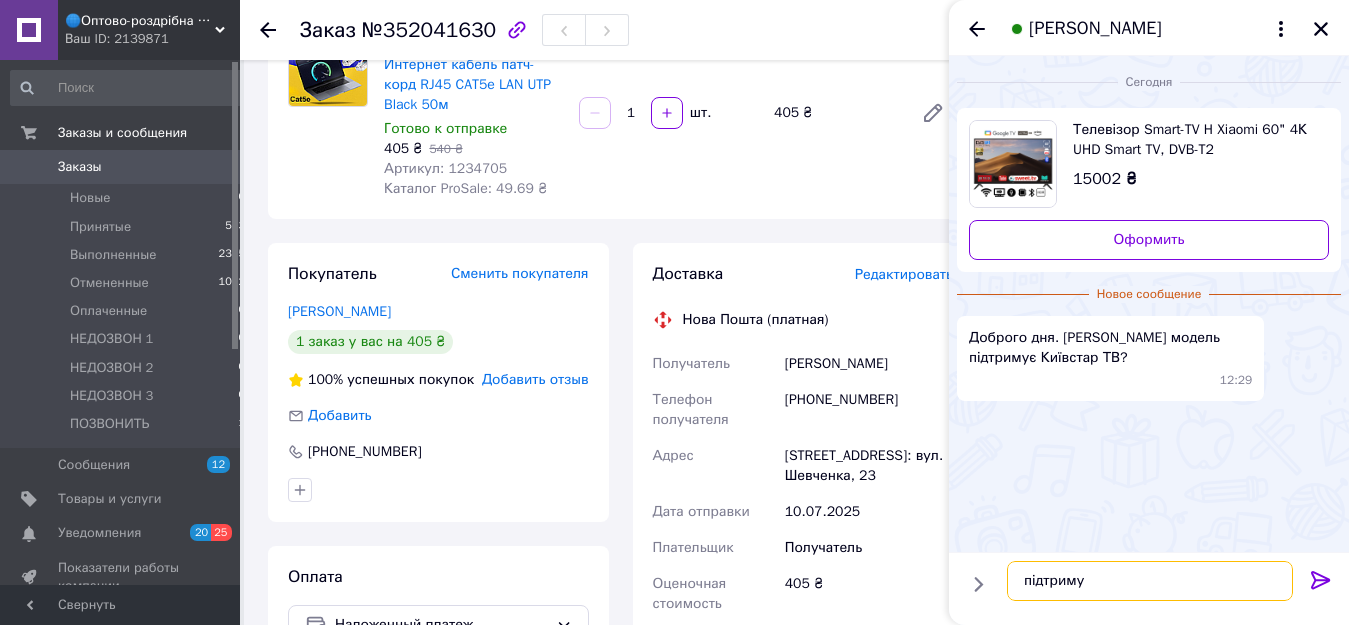 type on "підтримує" 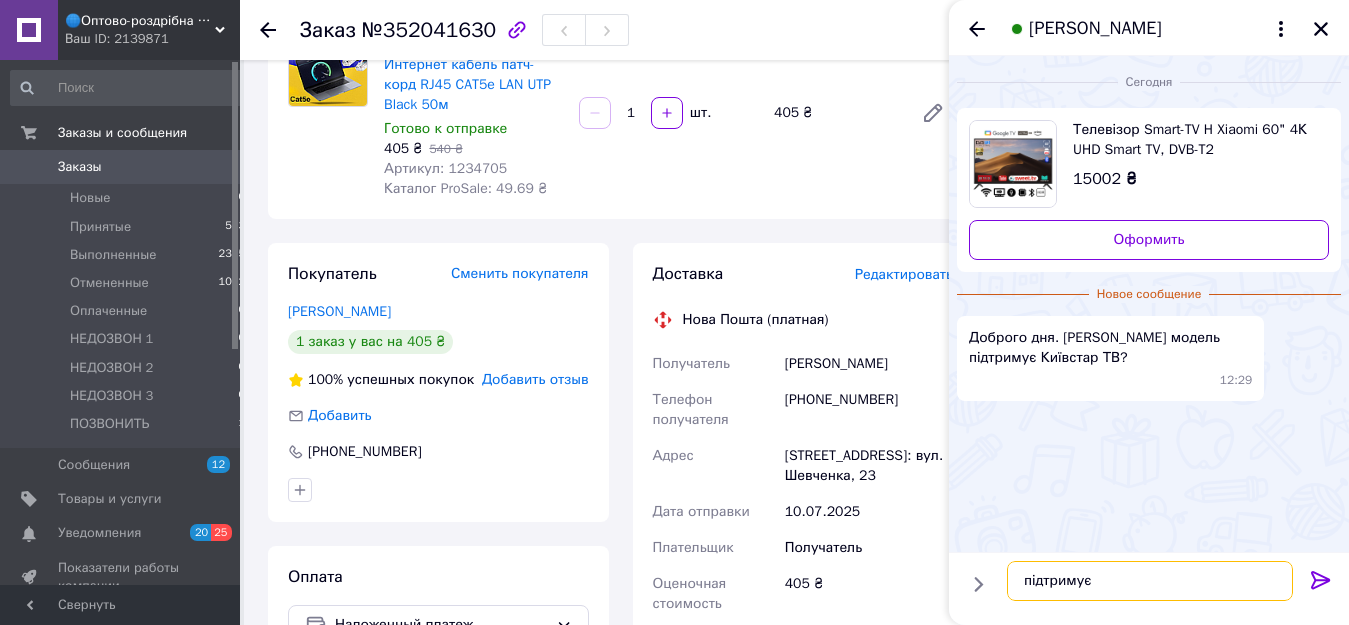 type 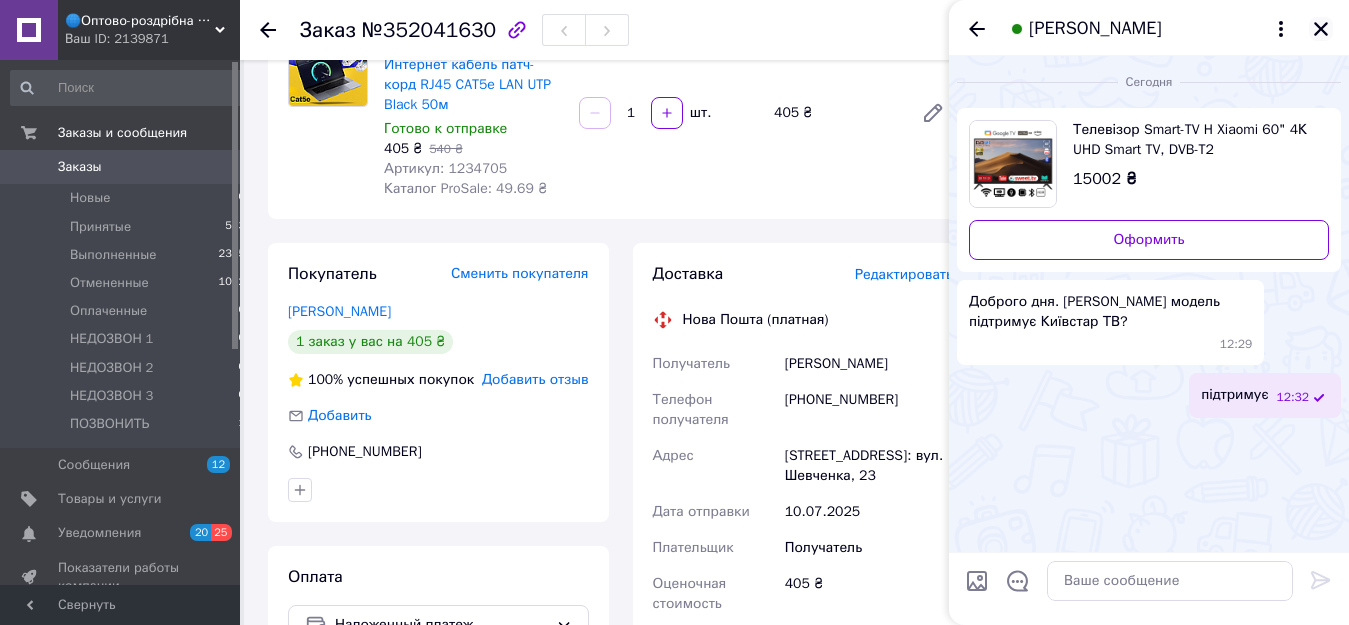 click 